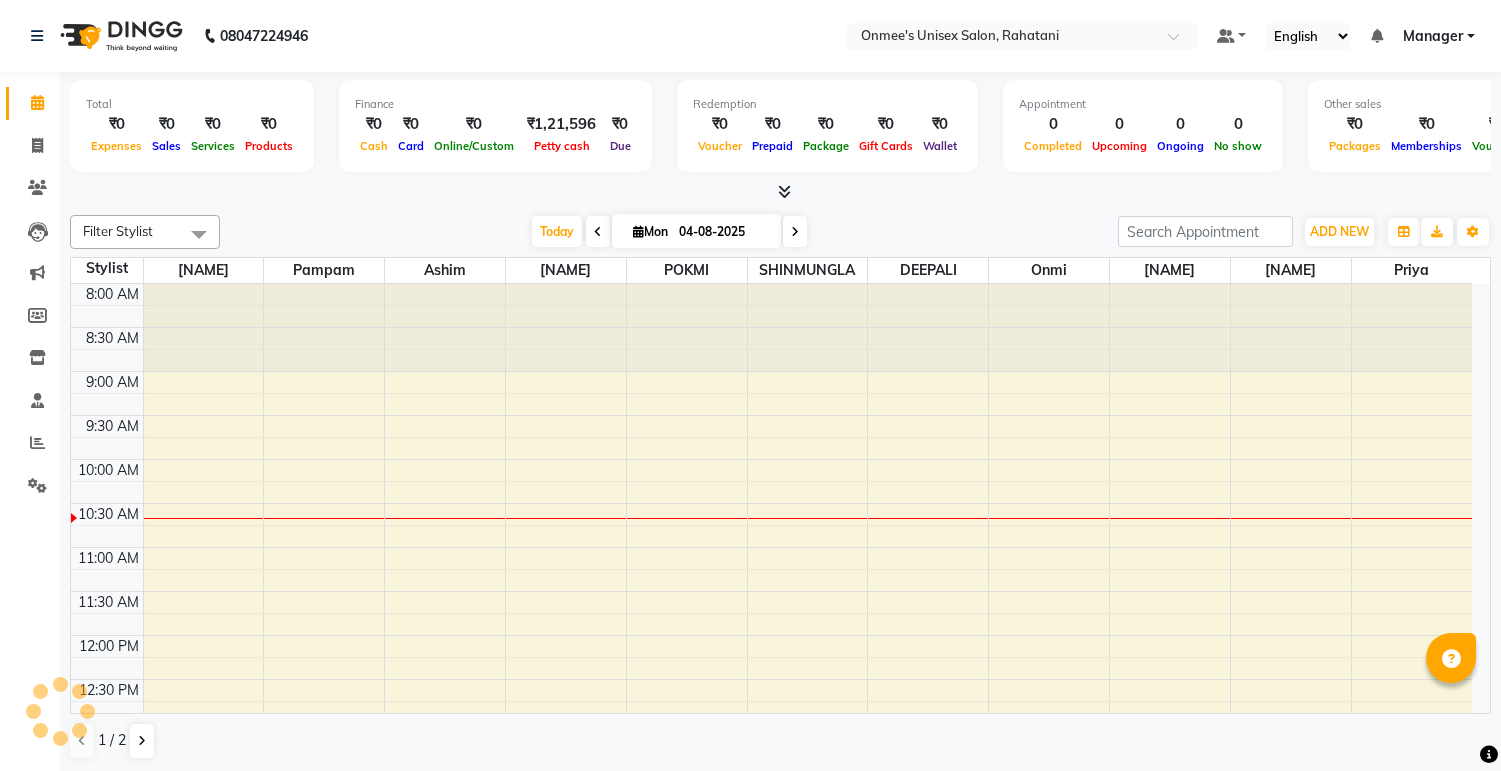 scroll, scrollTop: 0, scrollLeft: 0, axis: both 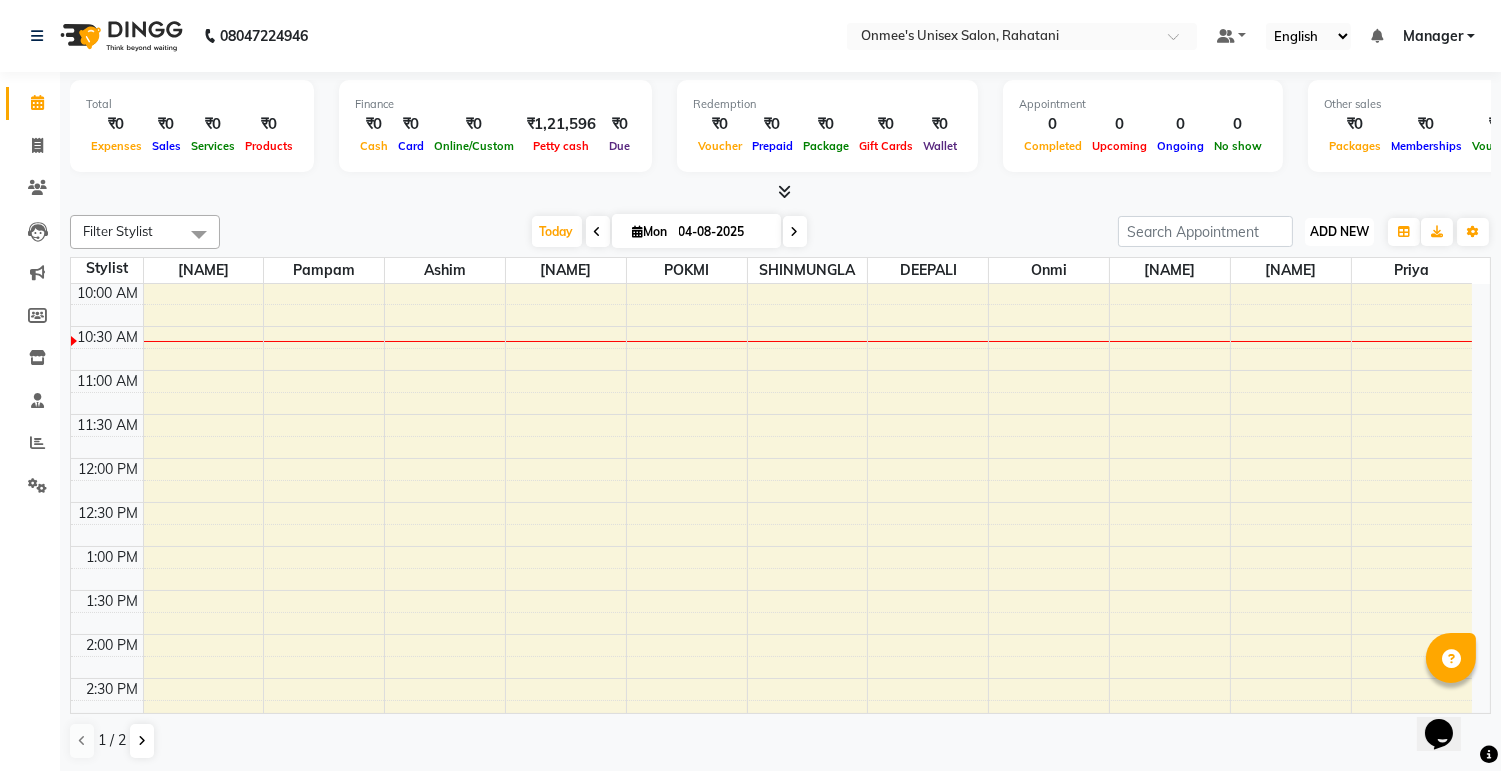 click on "ADD NEW" at bounding box center (1339, 231) 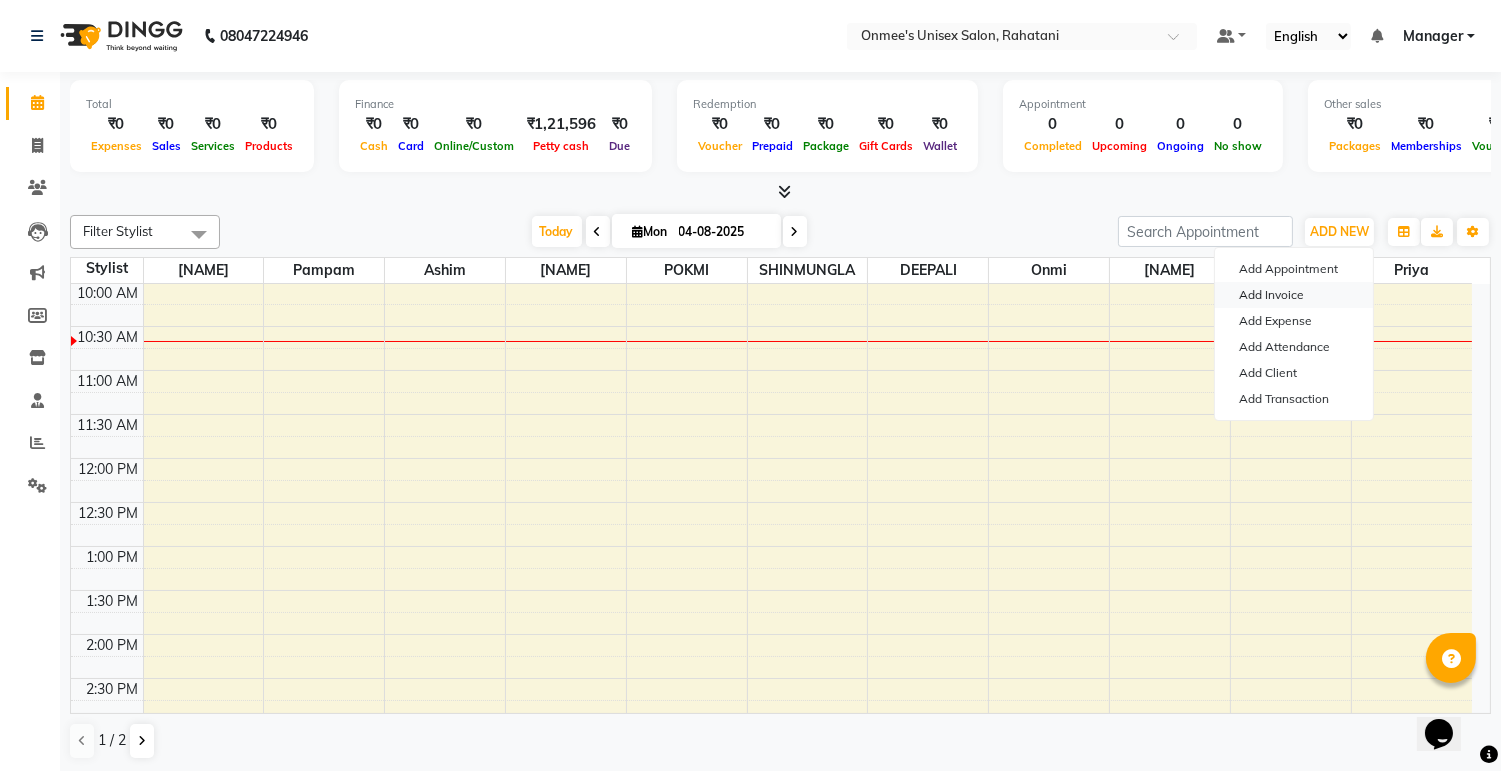 click on "Add Invoice" at bounding box center (1294, 295) 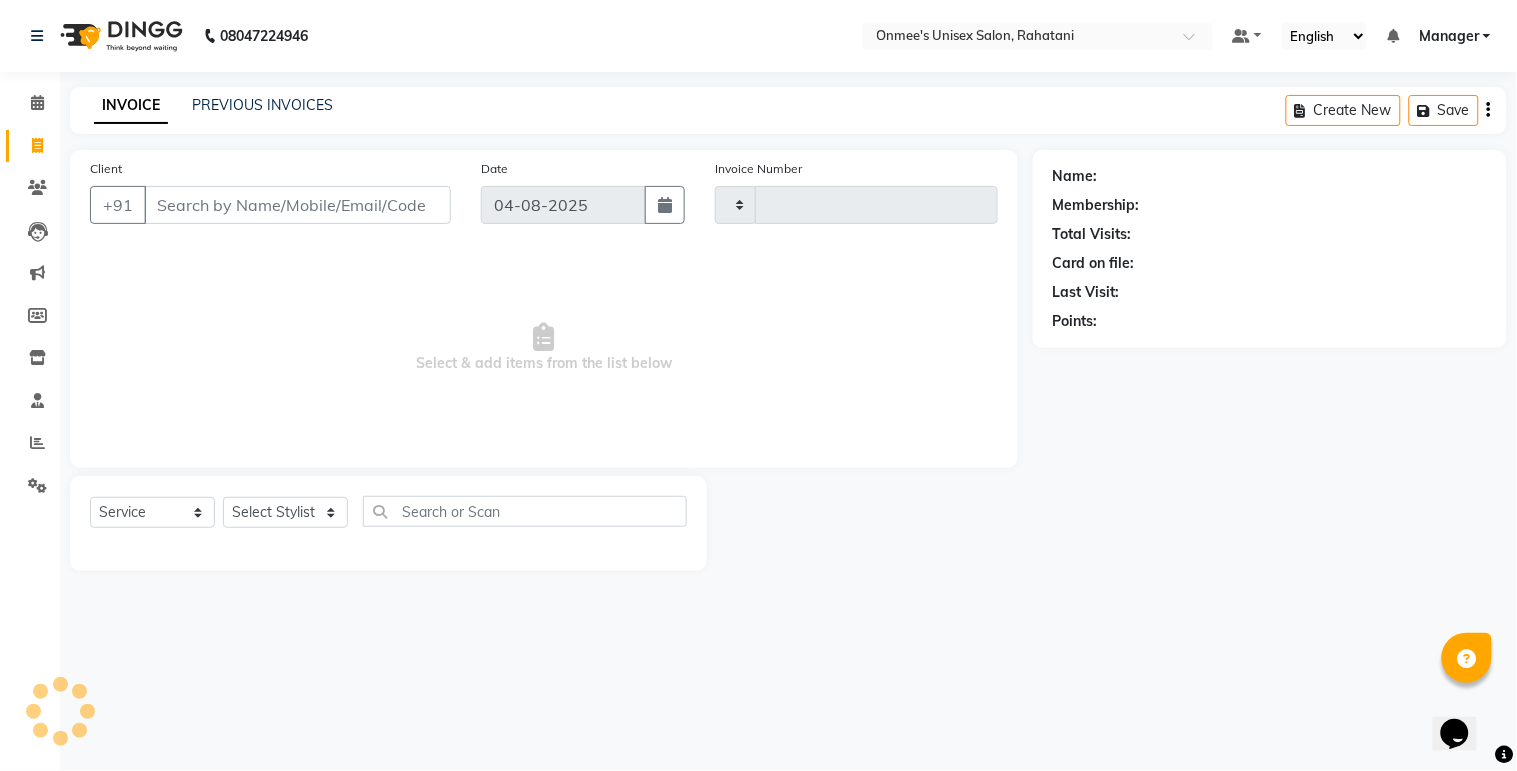 type on "[NUMBER]" 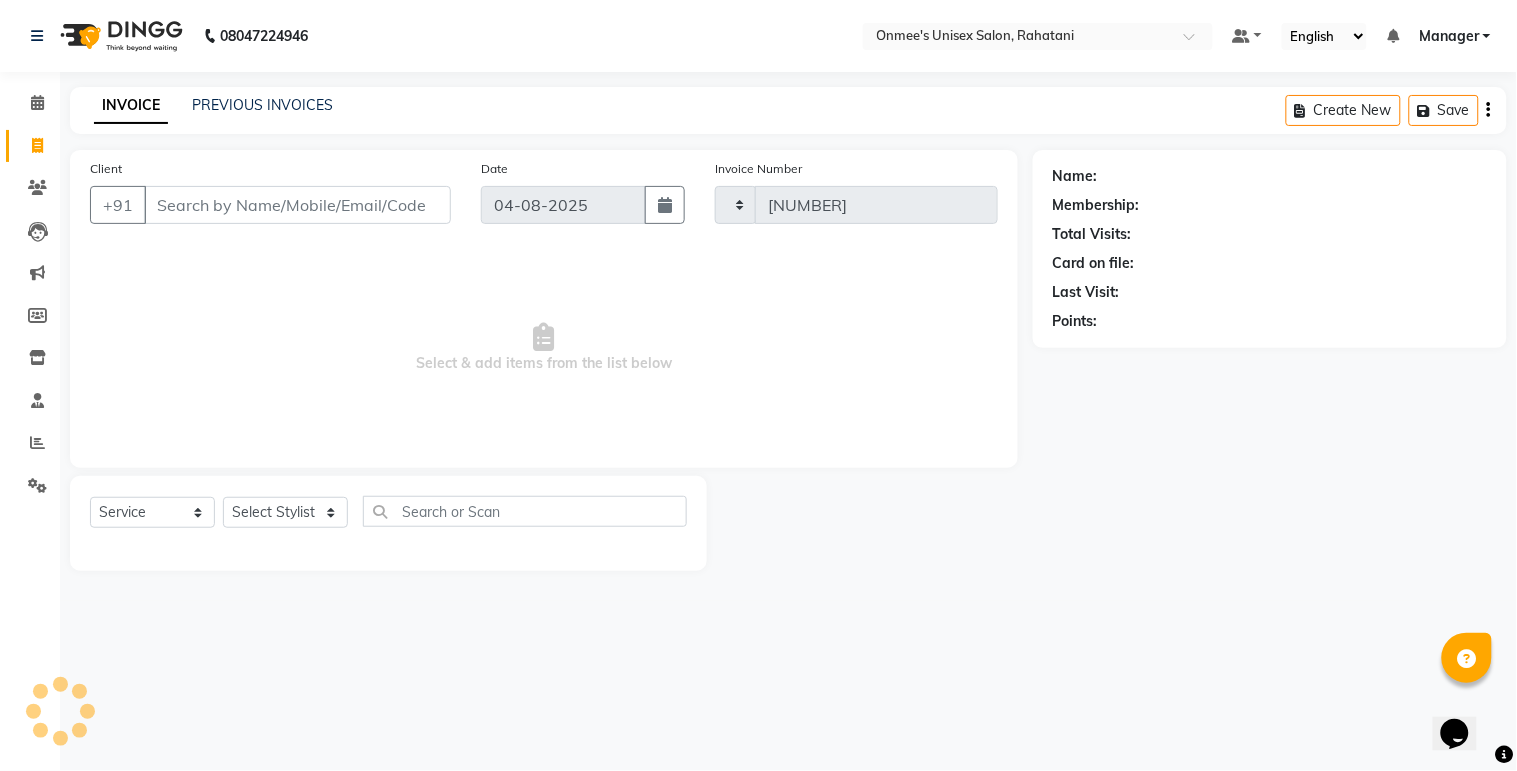 select on "8273" 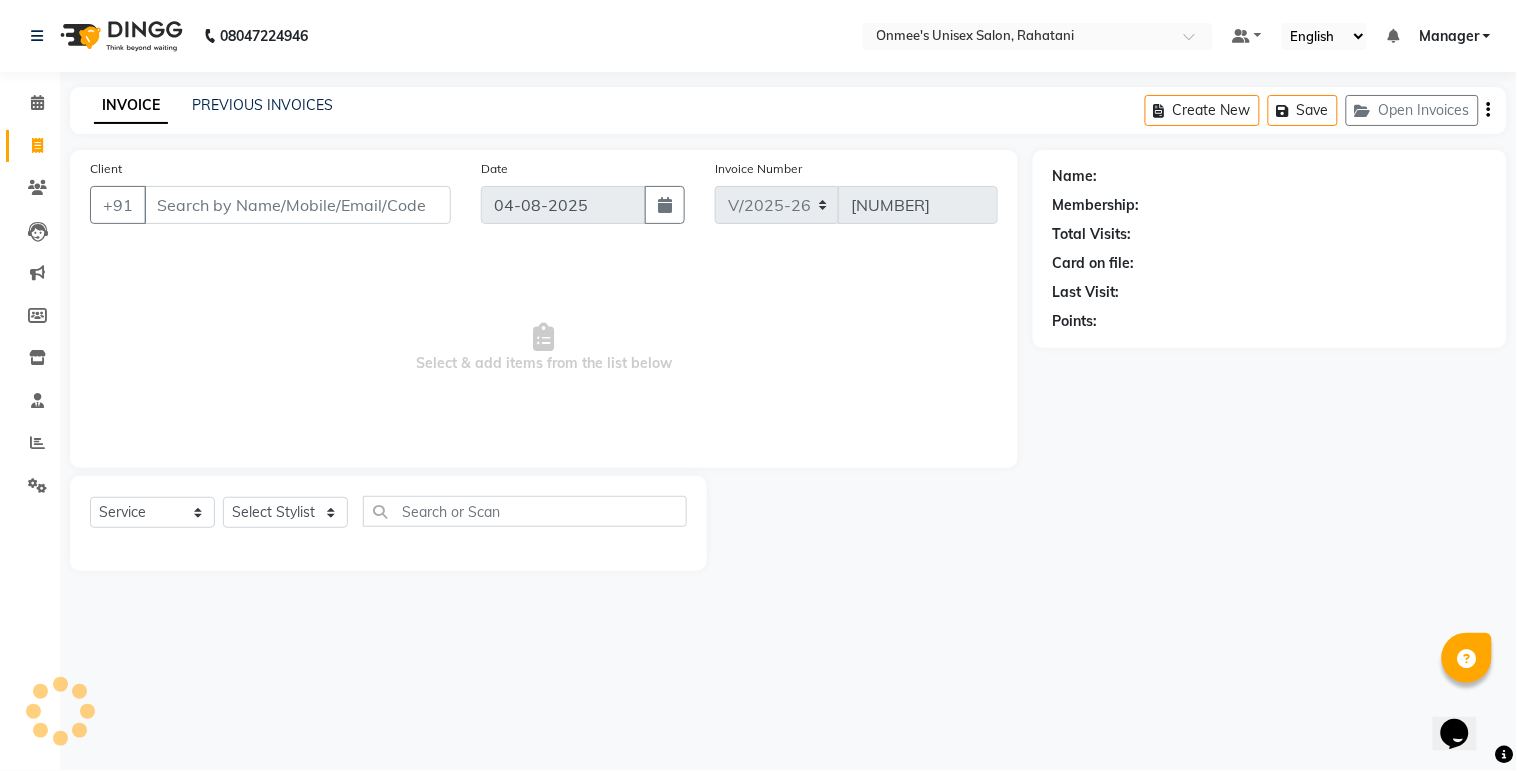 select on "79756" 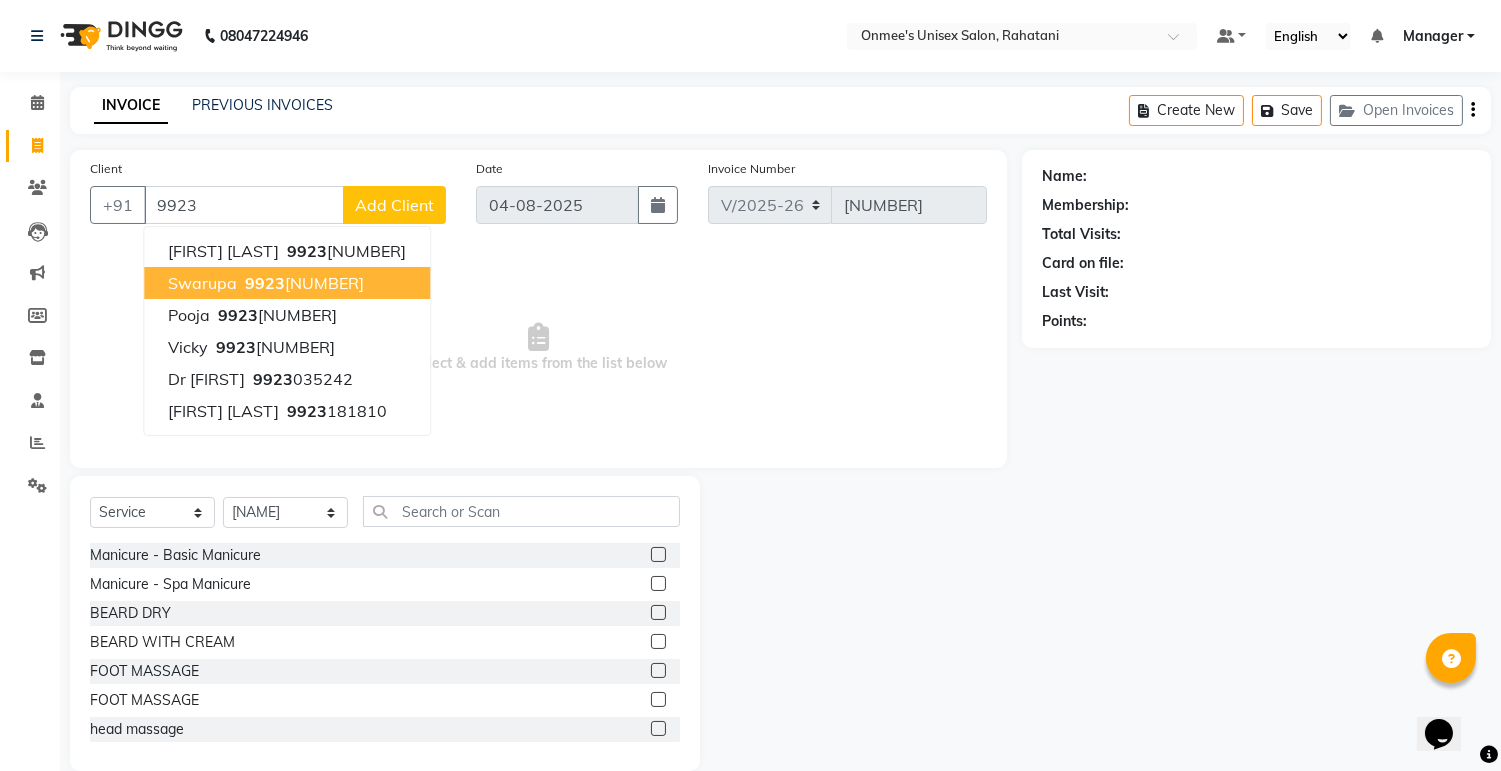 click on "swarupa" at bounding box center [202, 283] 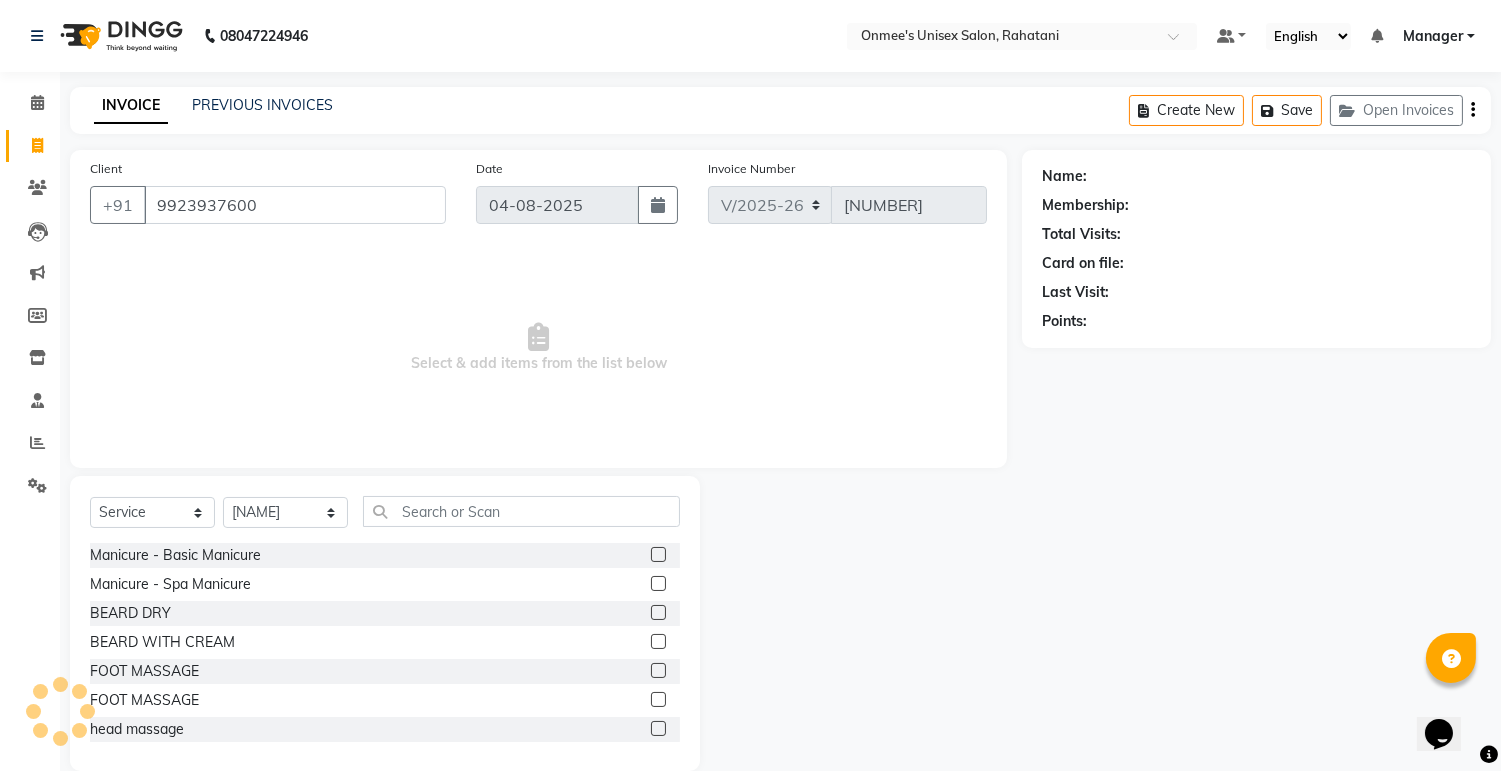 type on "9923937600" 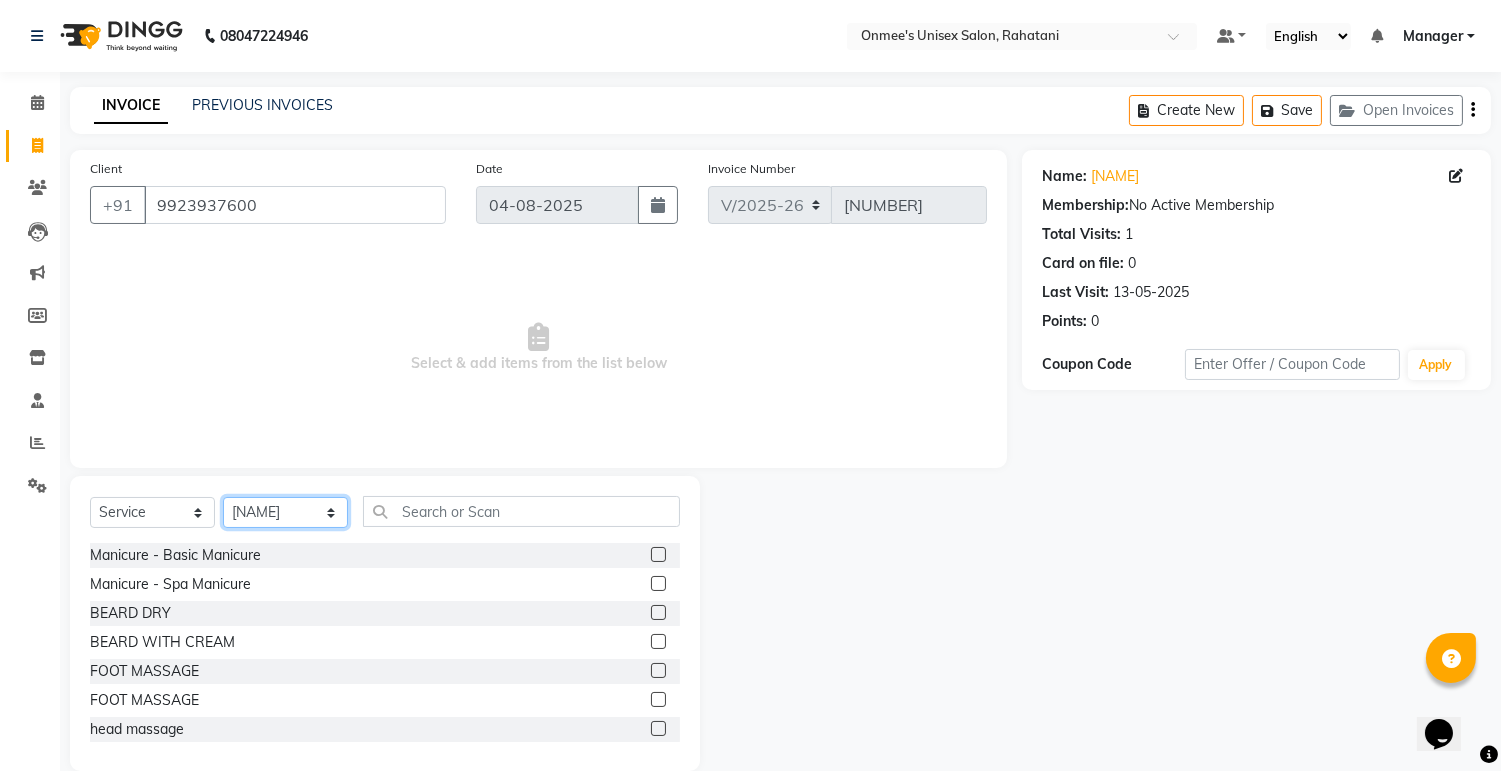 click on "Select Stylist ashim DEEPALI Ekrorla kapingshang Manager onmi pampam POKMI priya RANI ruhi SHINMUNGLA THANSHOK YUIMI" 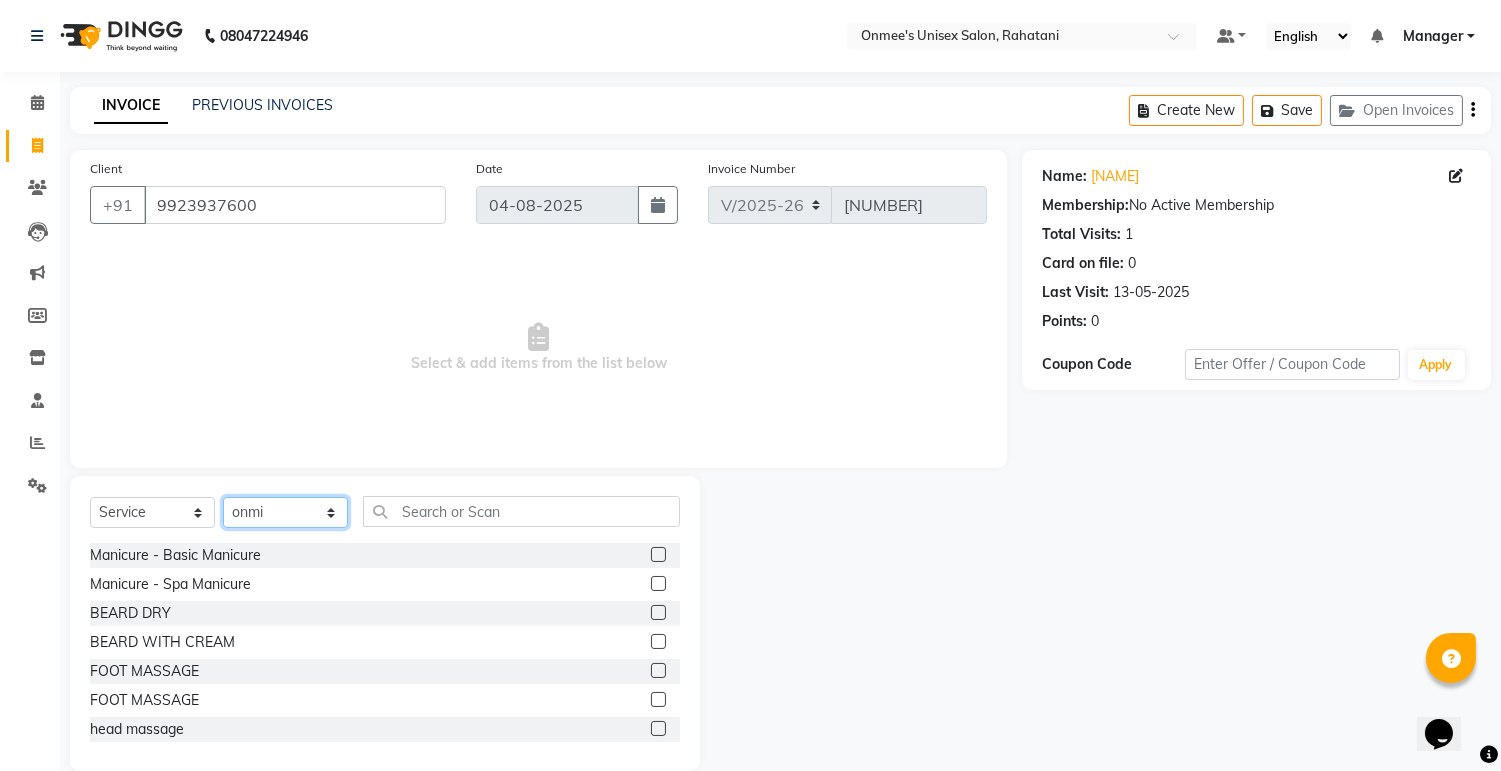 click on "Select Stylist ashim DEEPALI Ekrorla kapingshang Manager onmi pampam POKMI priya RANI ruhi SHINMUNGLA THANSHOK YUIMI" 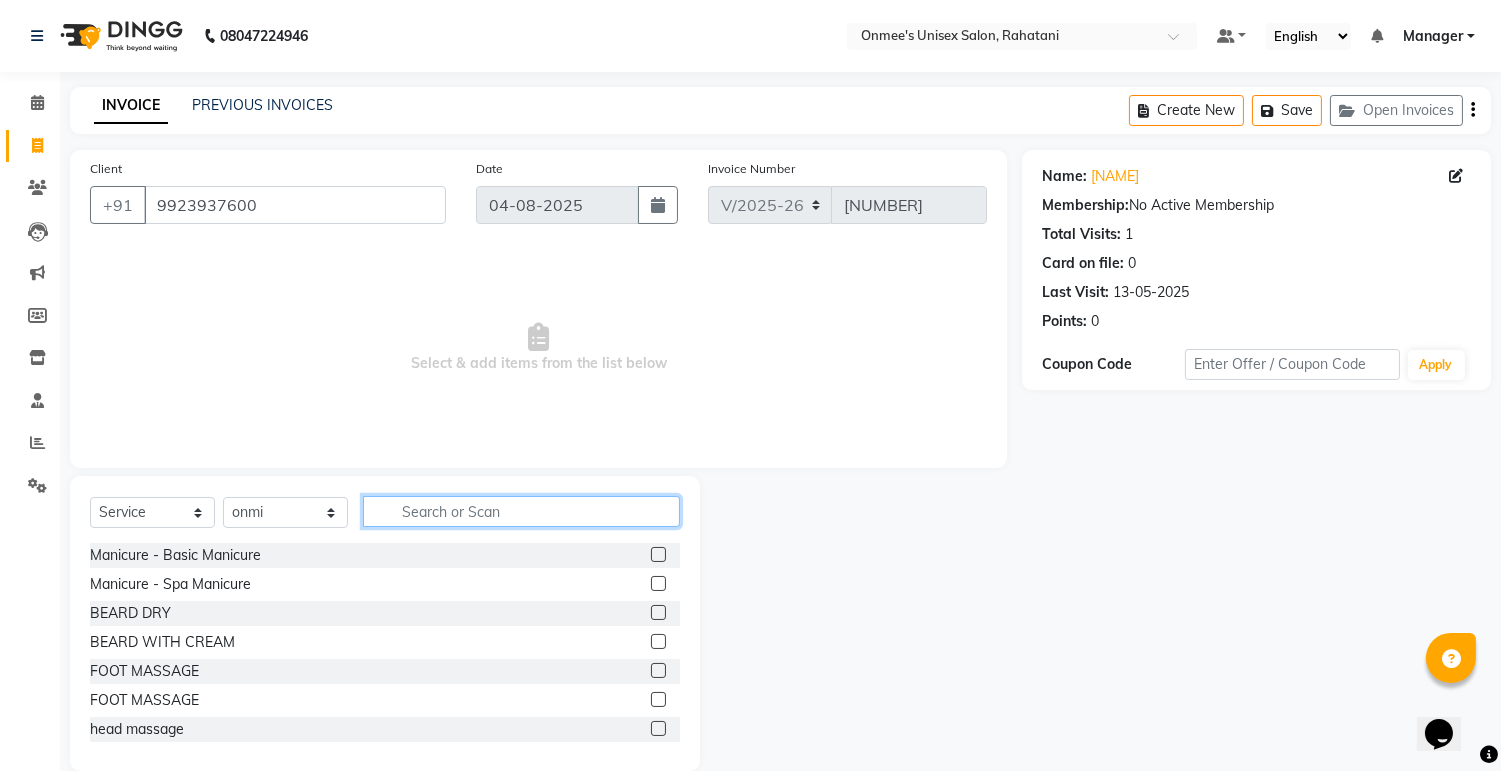 click 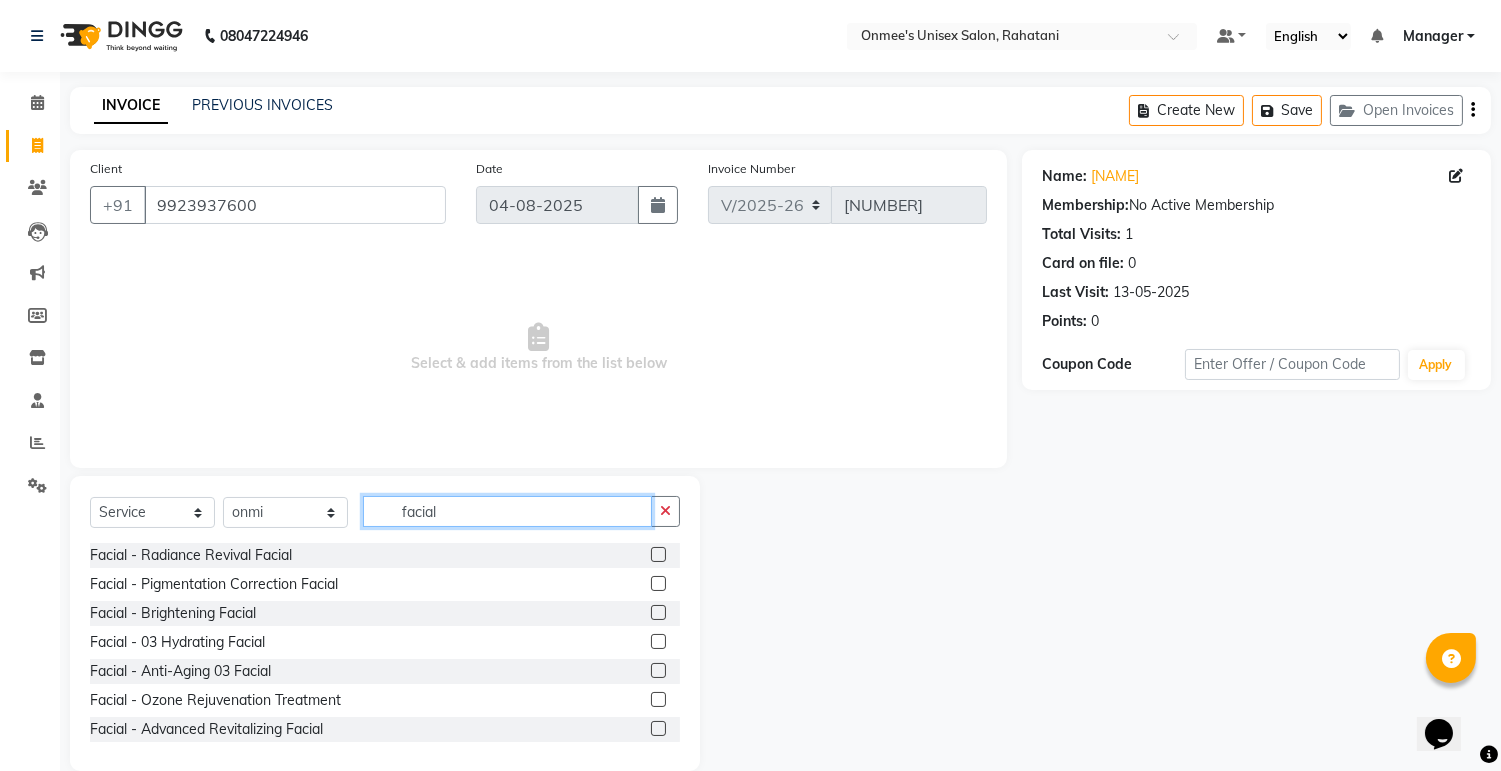 type on "facial" 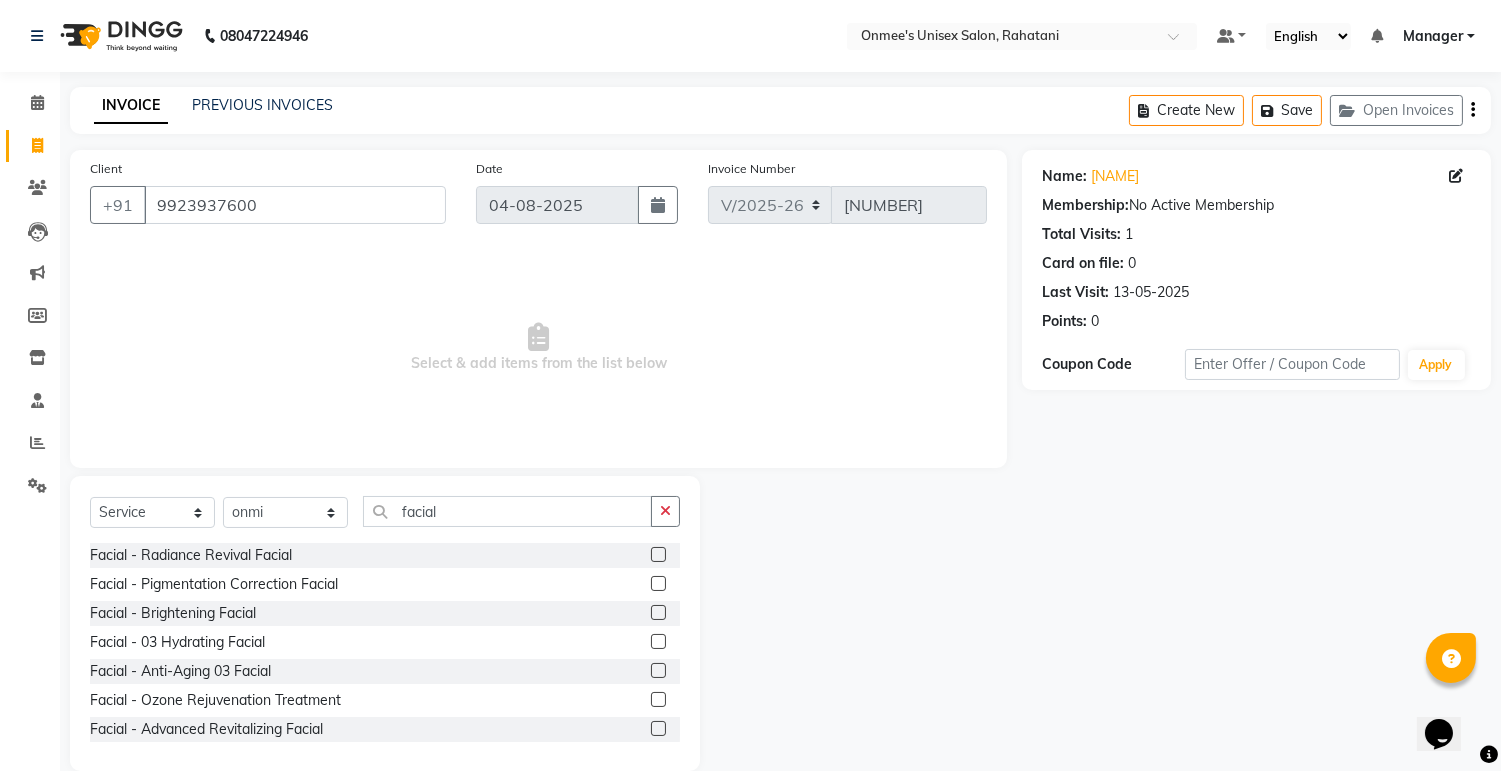 click 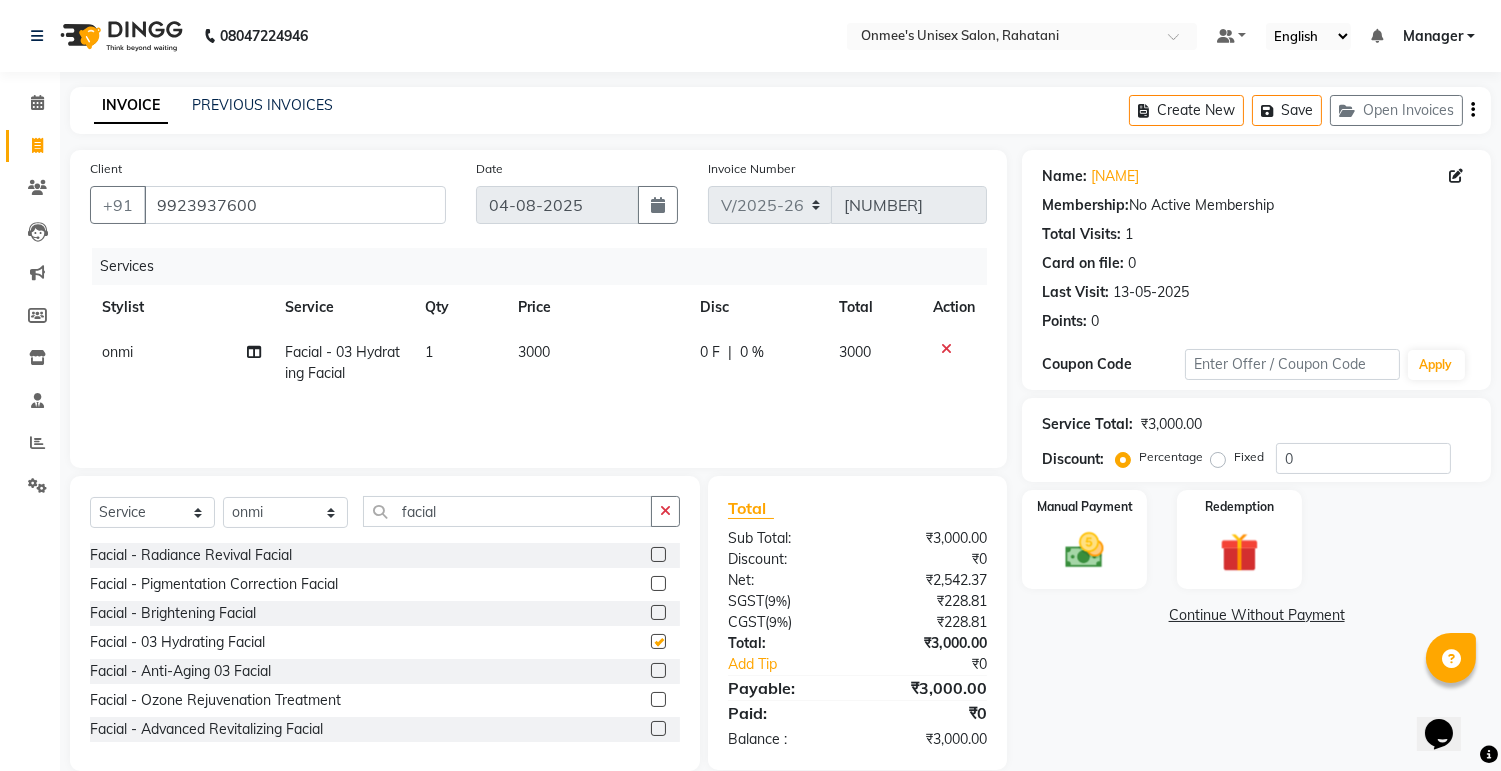 checkbox on "false" 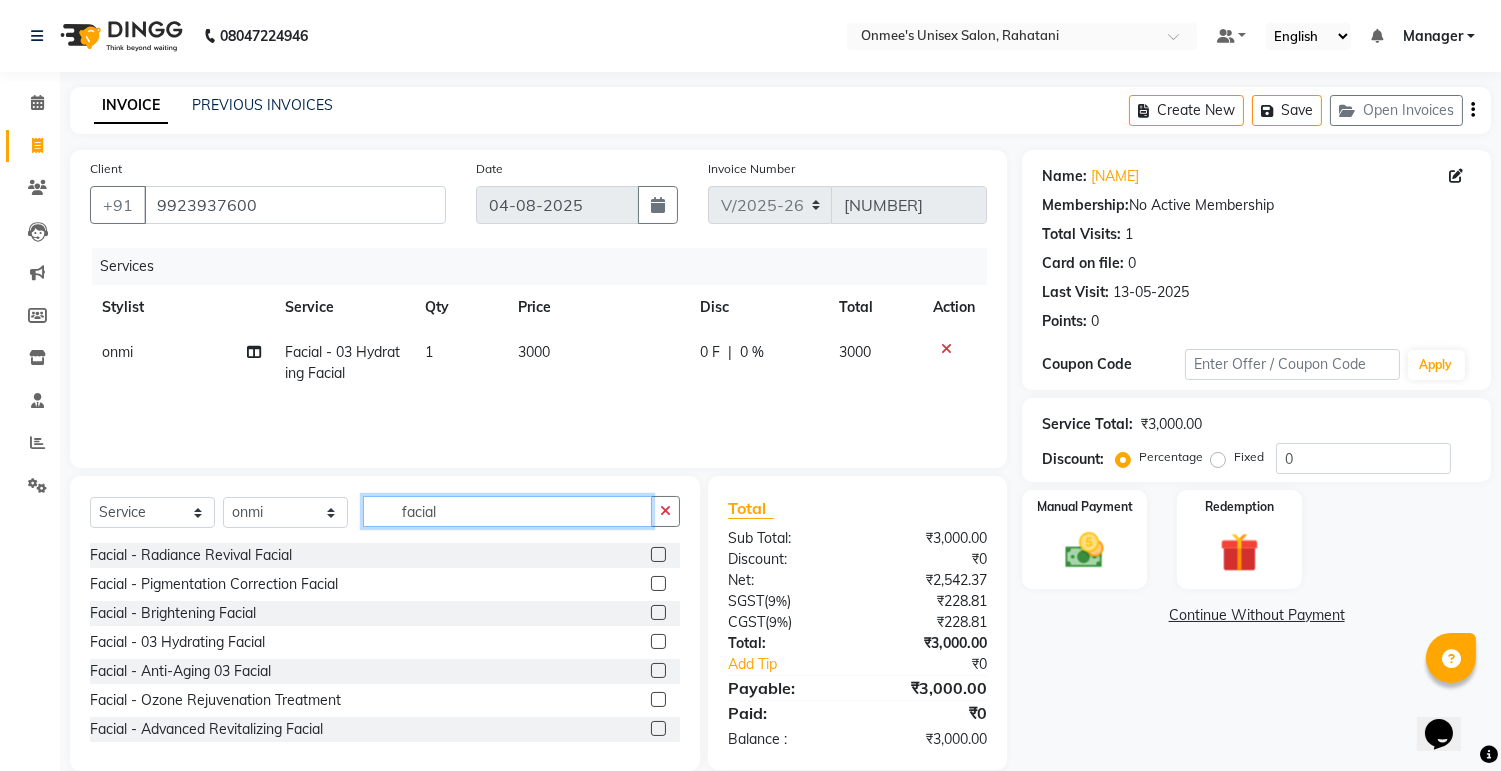 click on "facial" 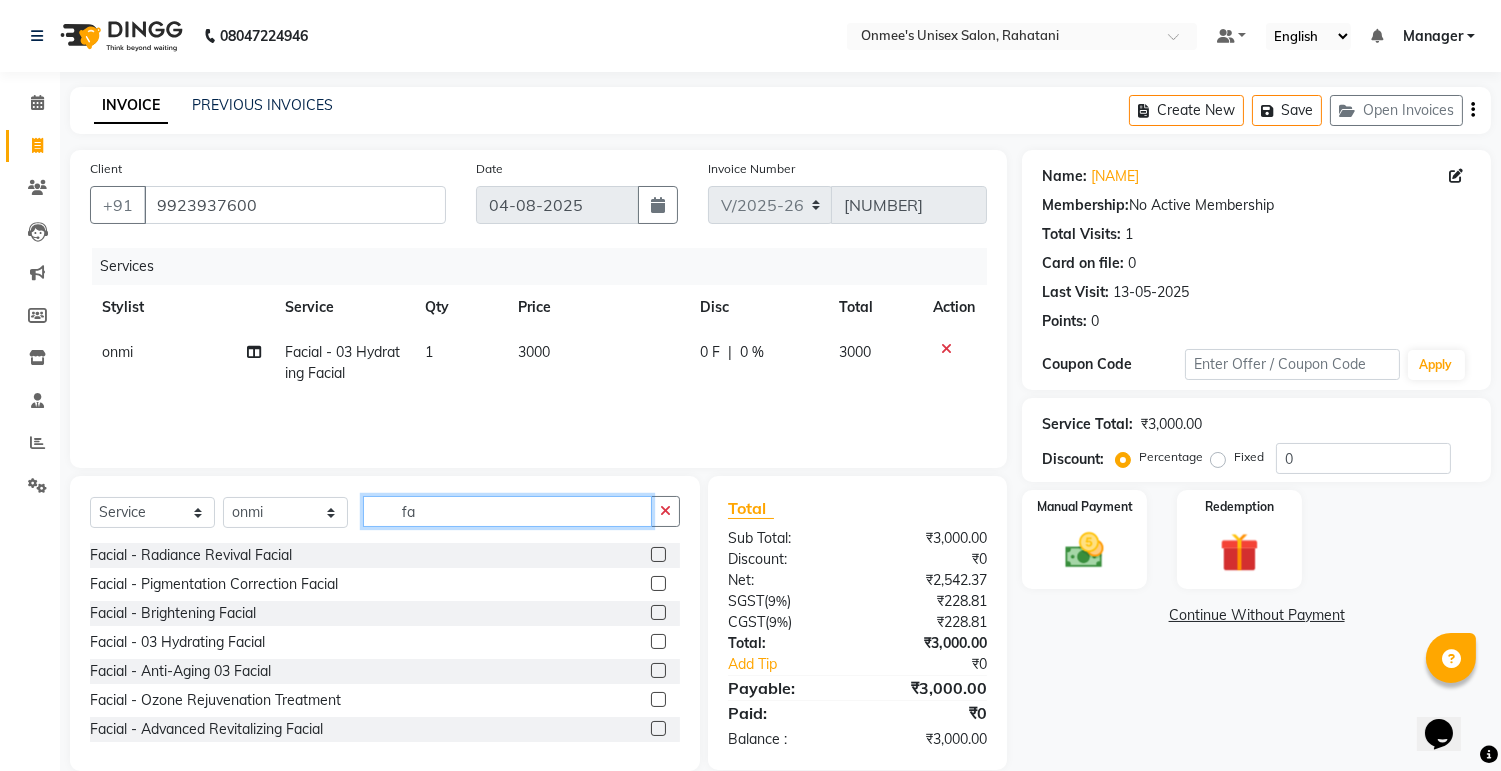 type on "f" 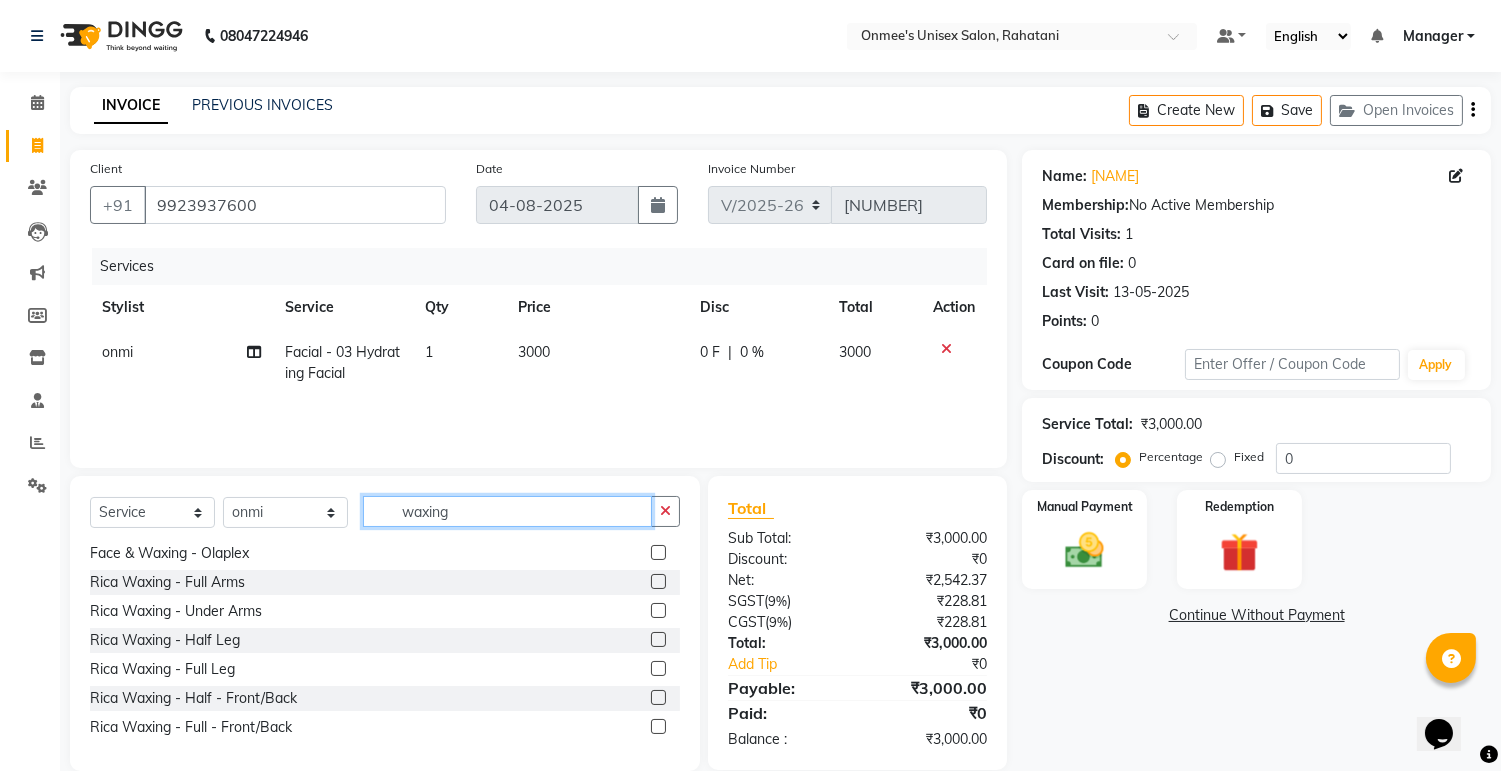 scroll, scrollTop: 222, scrollLeft: 0, axis: vertical 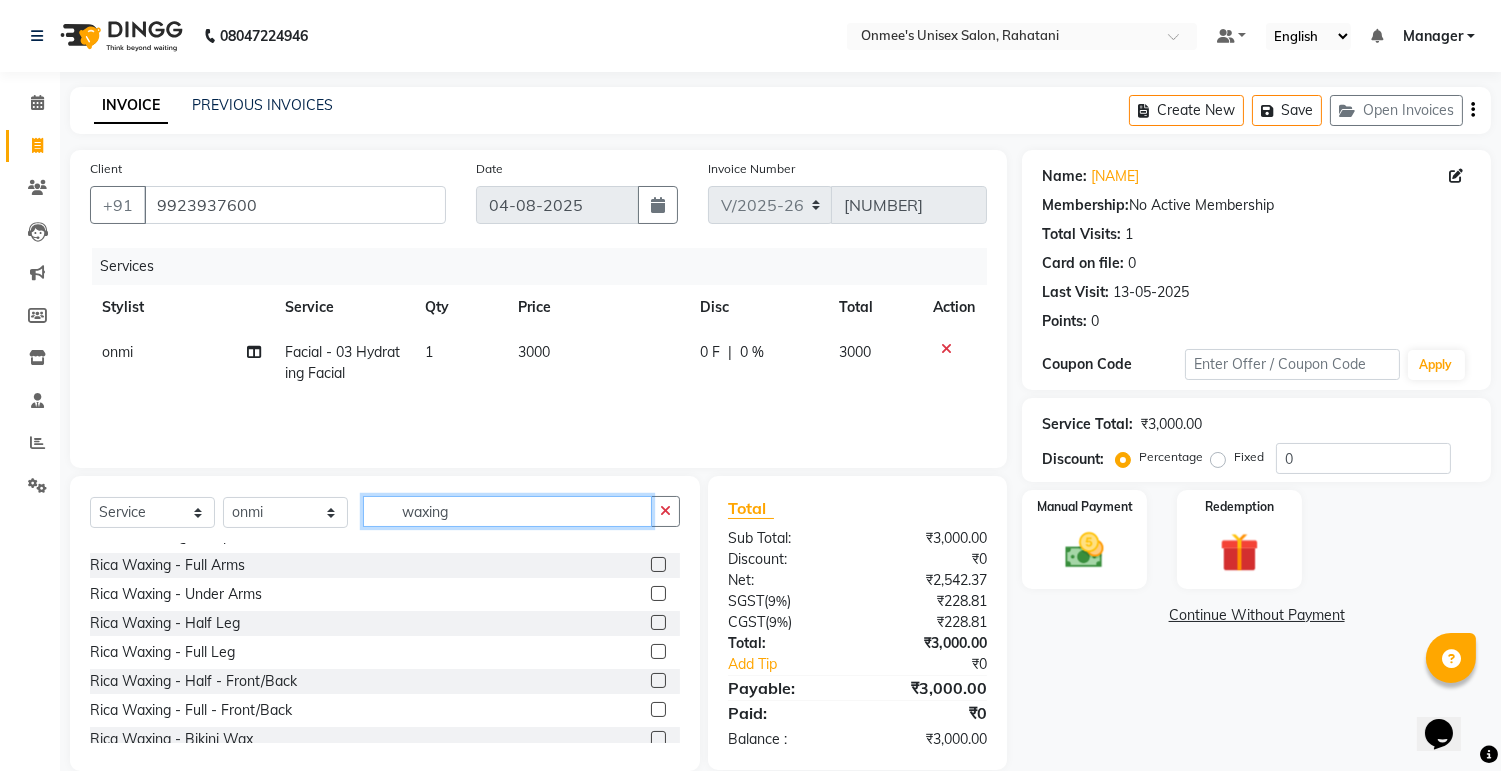 type on "waxing" 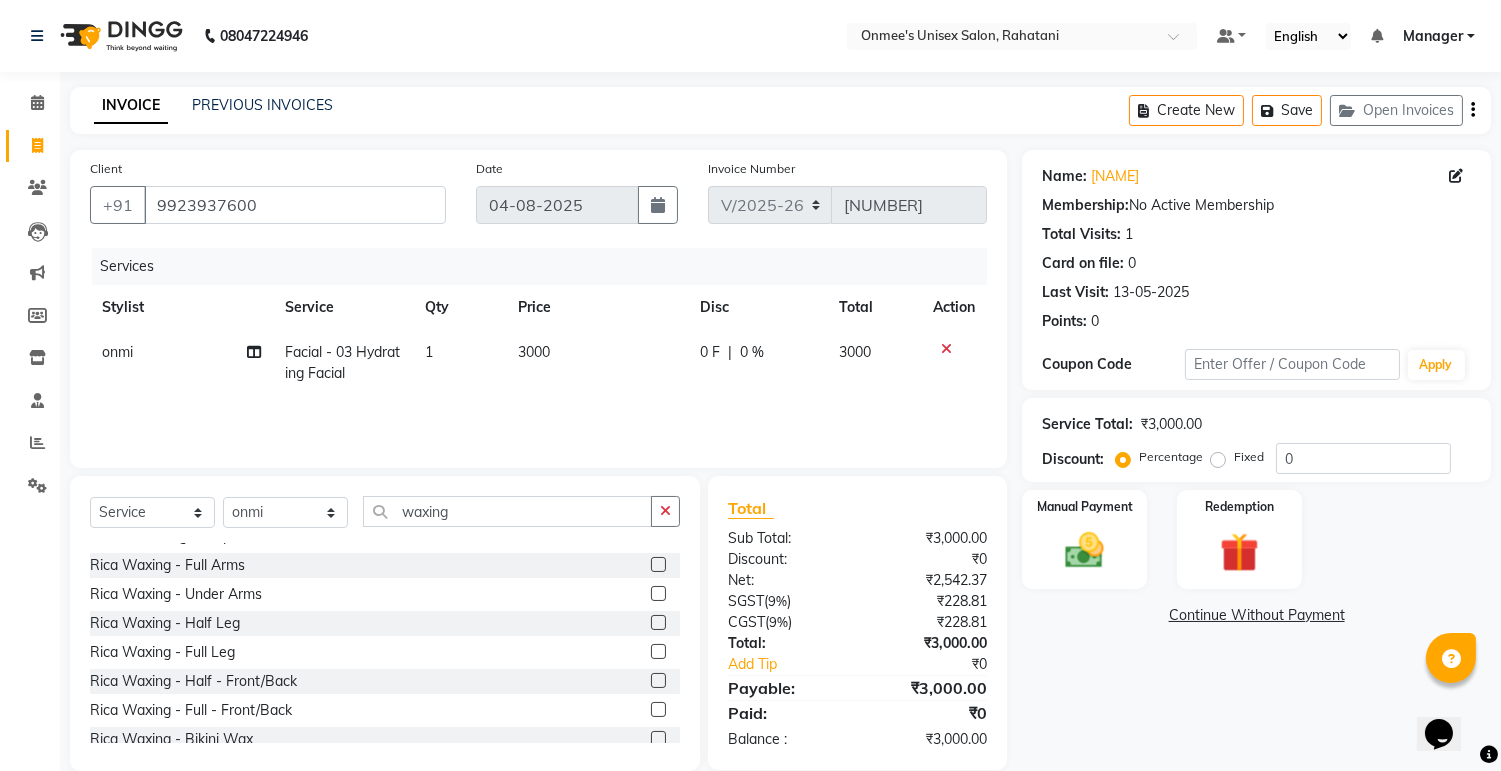 click 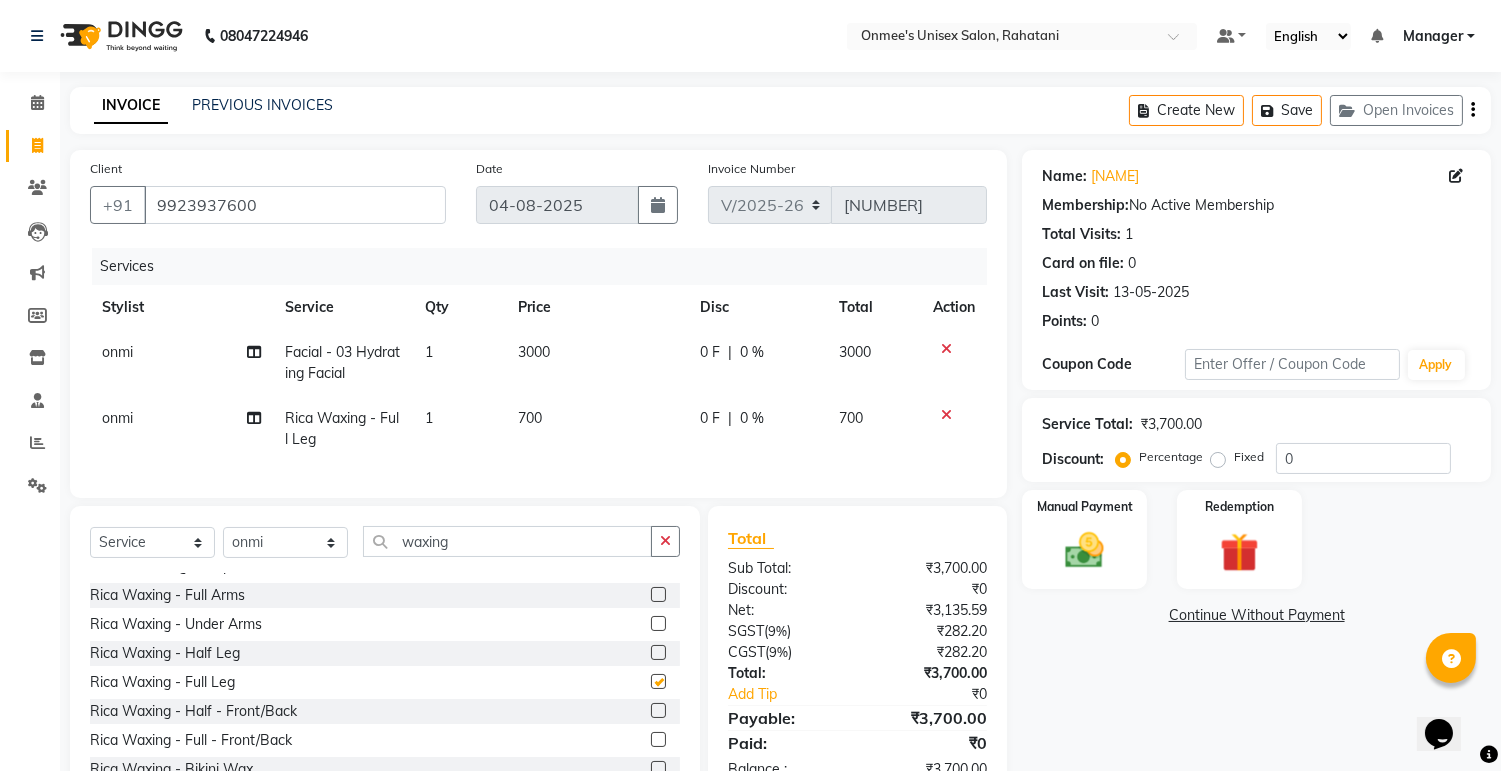 checkbox on "false" 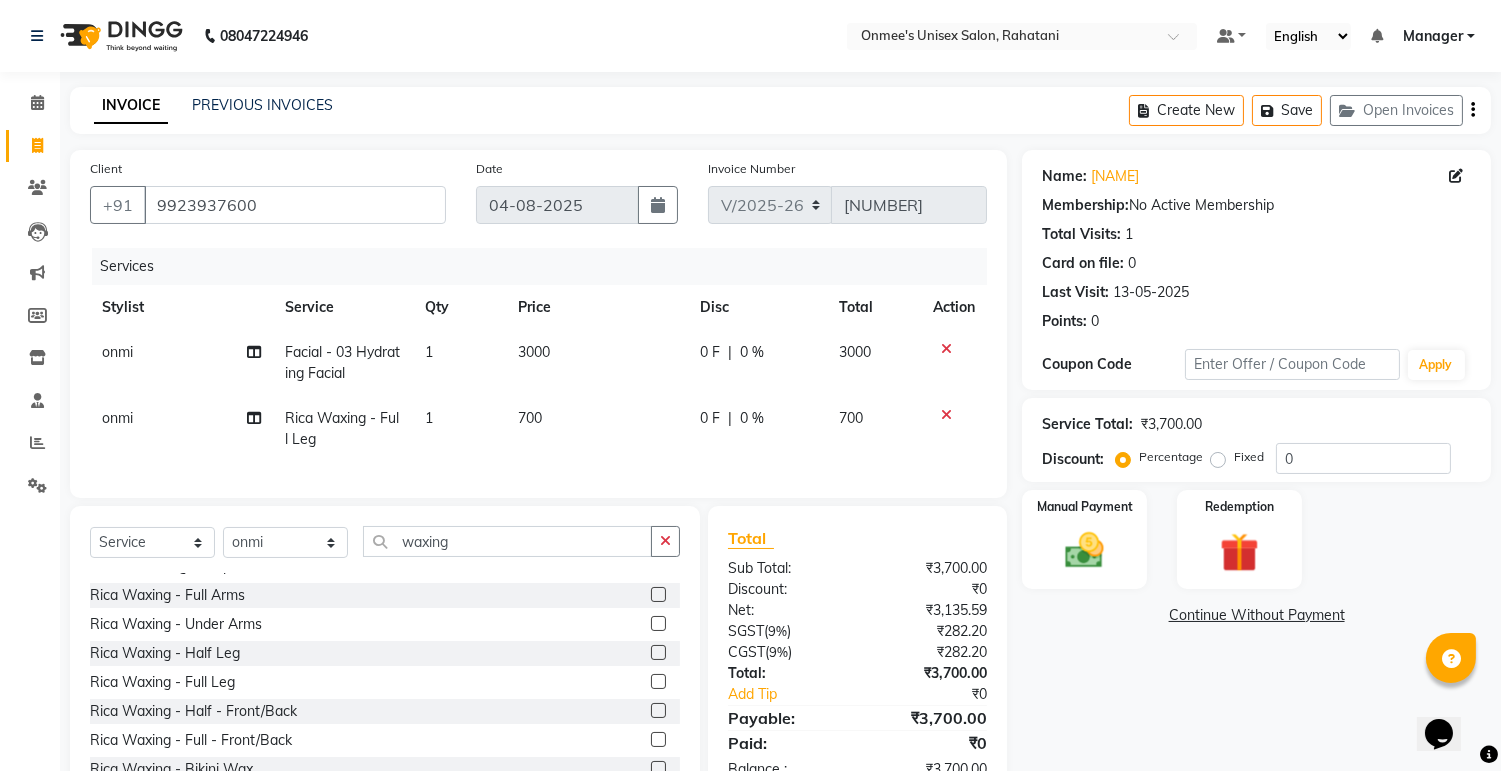 click 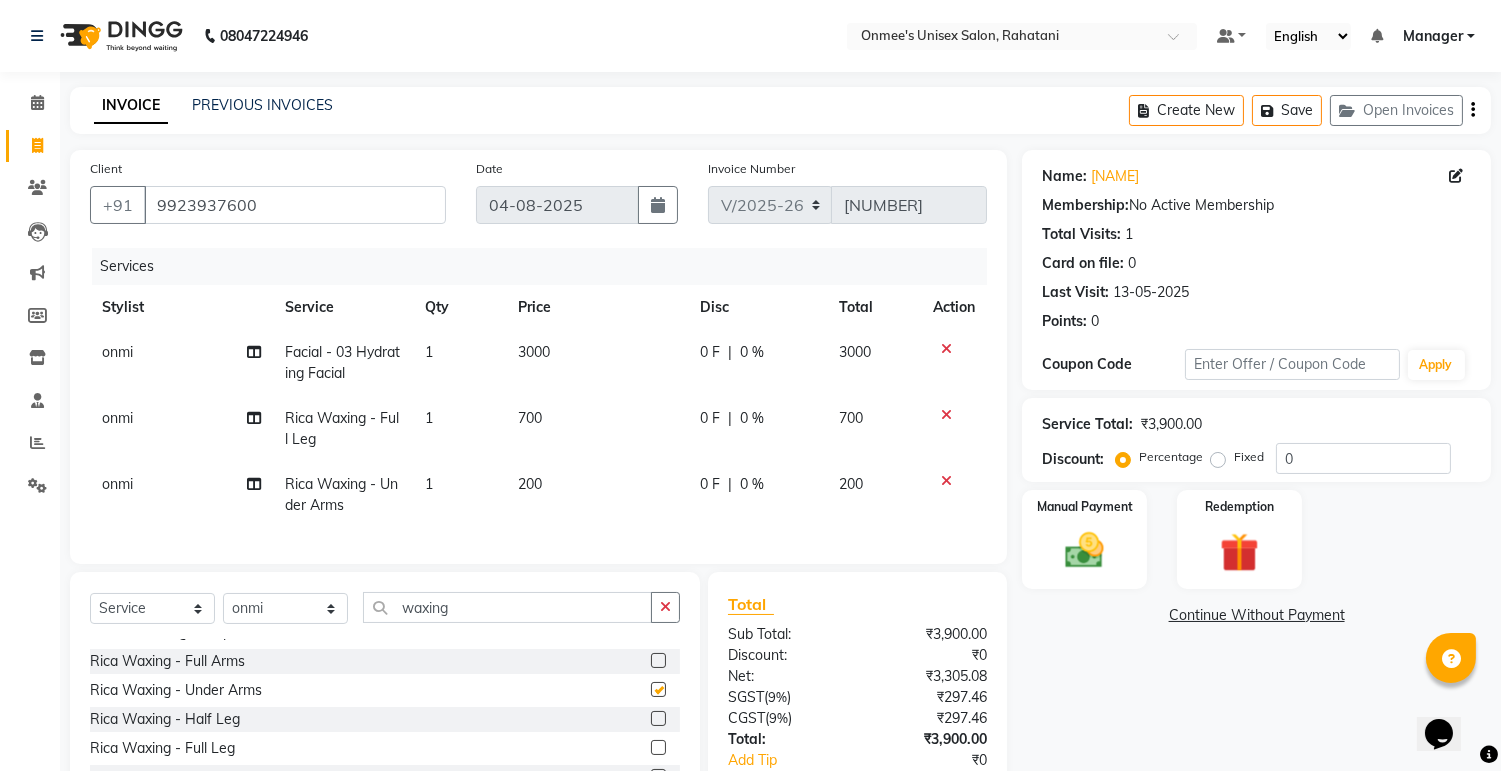 checkbox on "false" 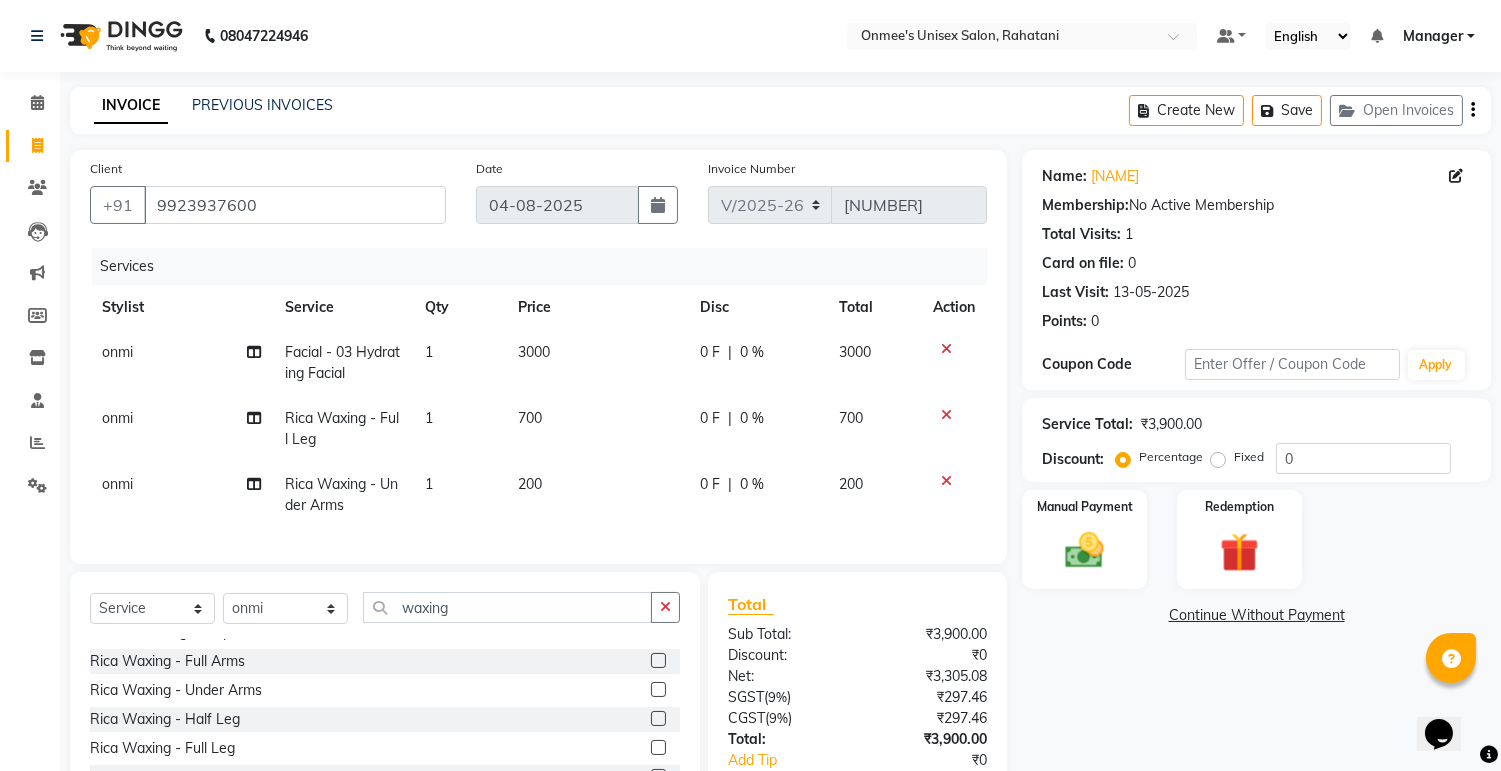 click 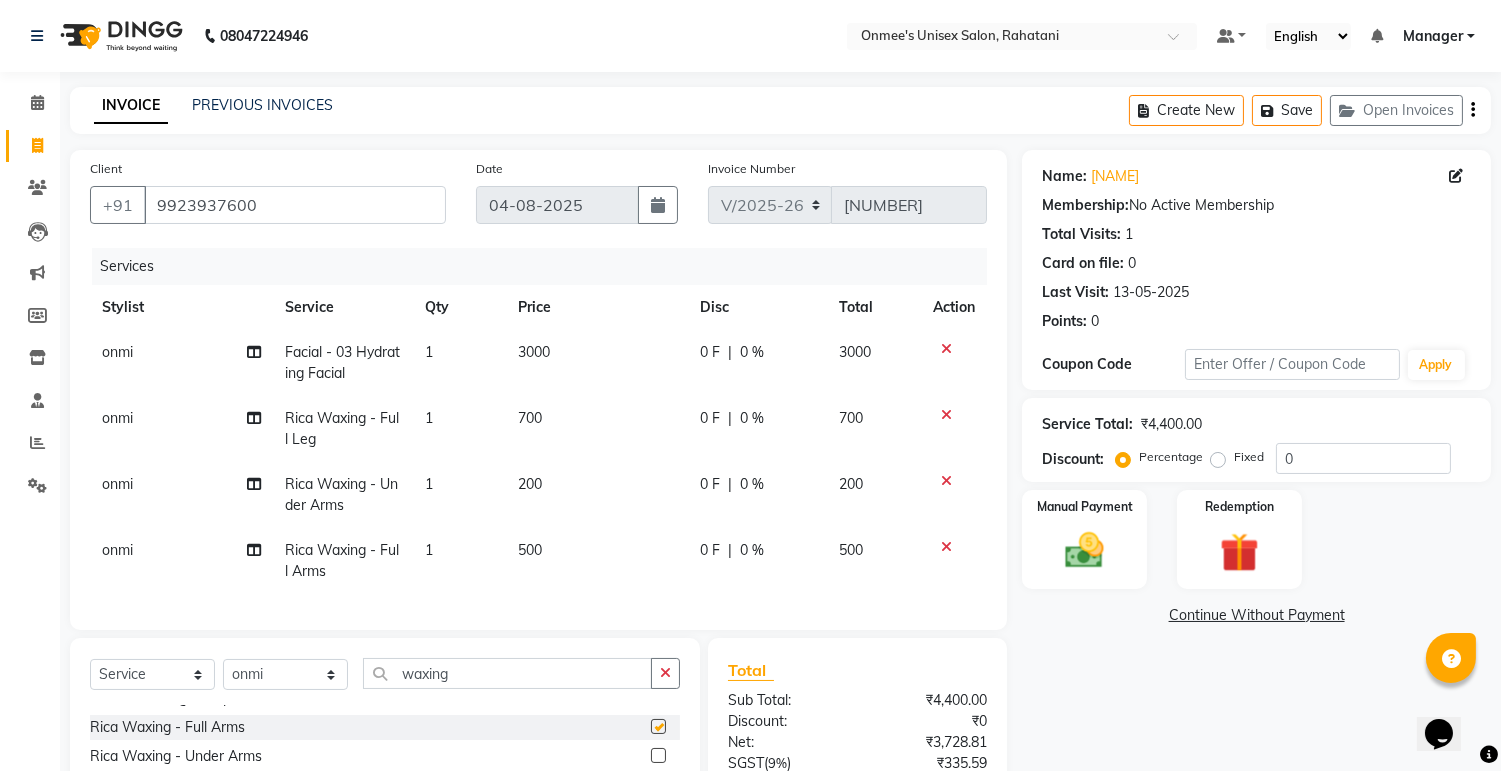 checkbox on "false" 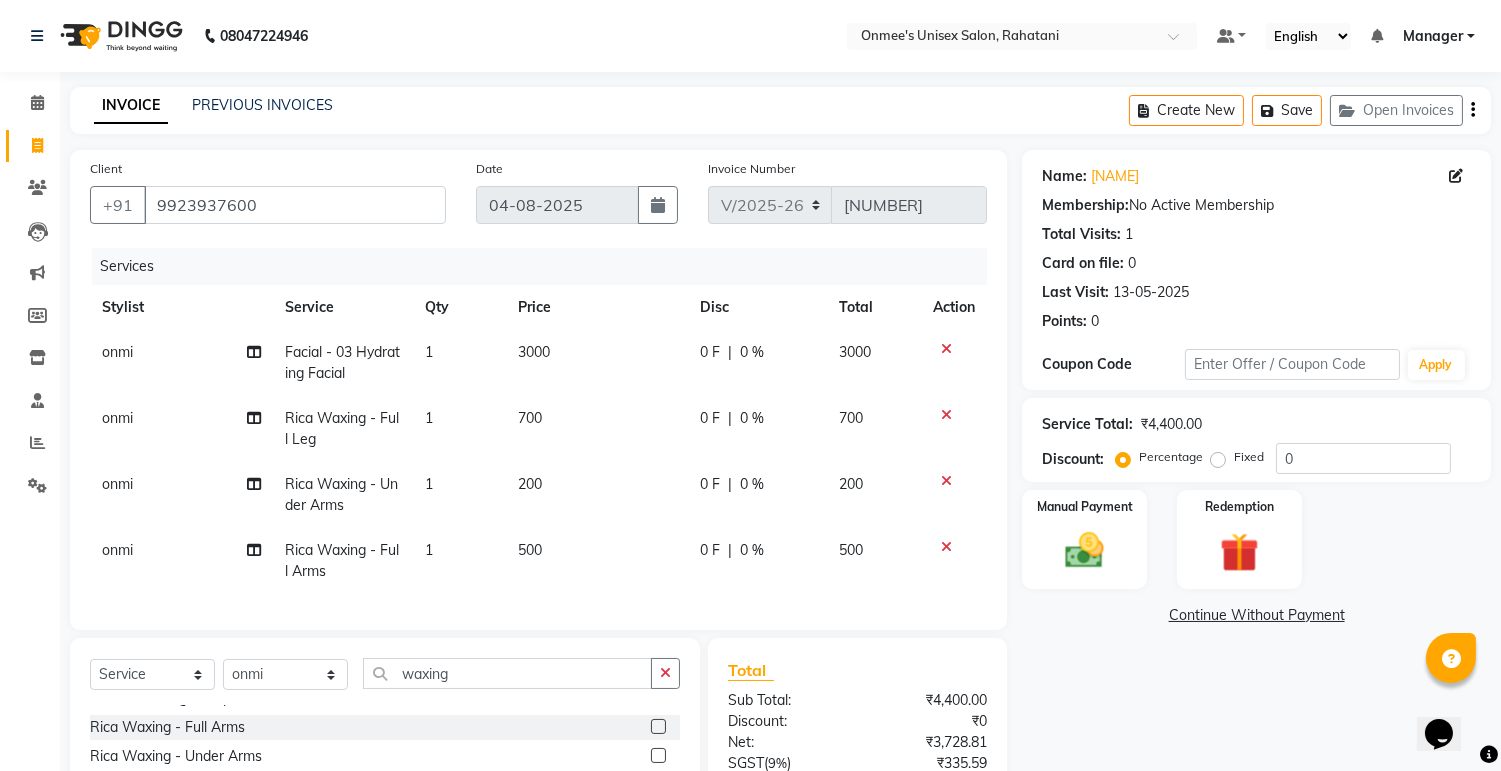 click on "700" 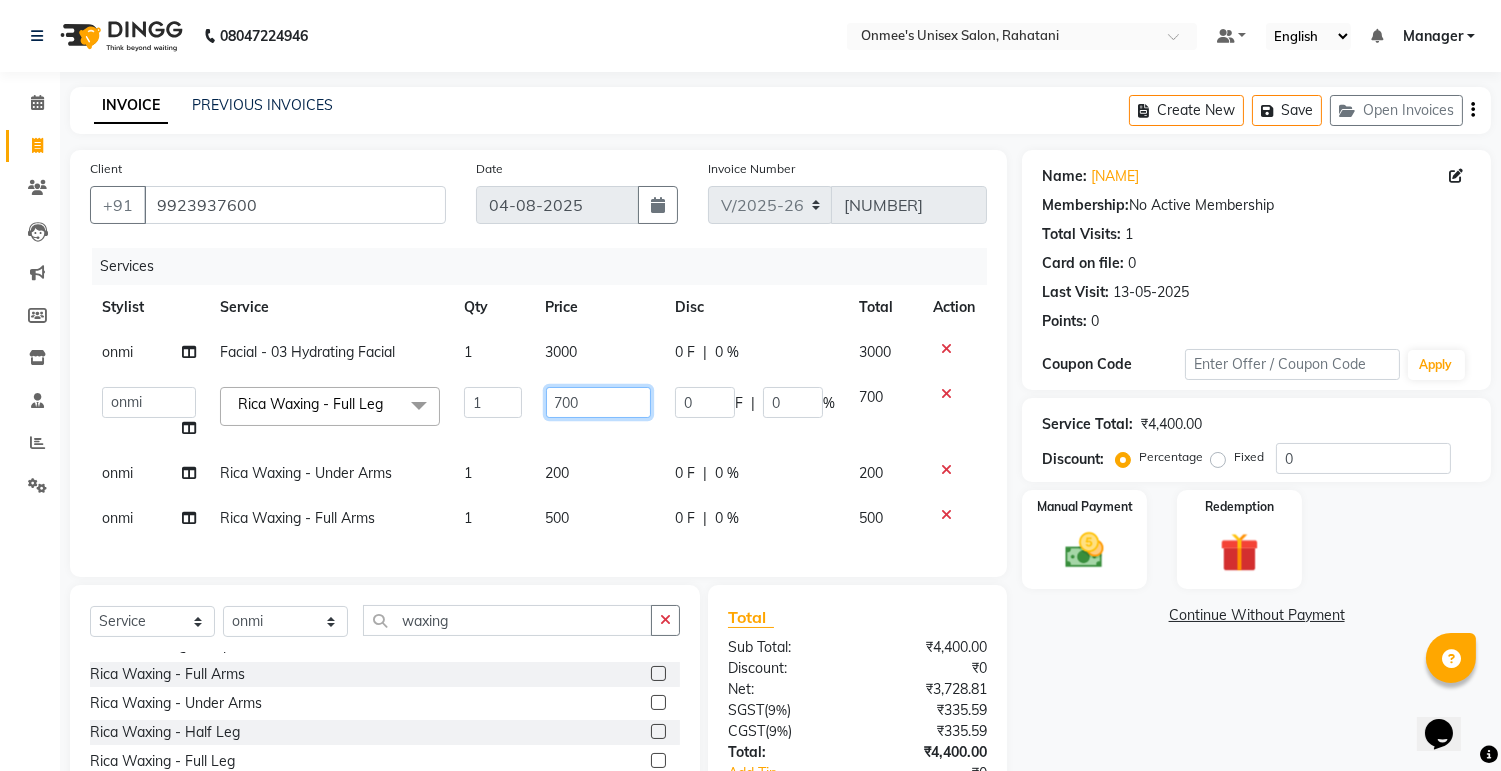 click on "700" 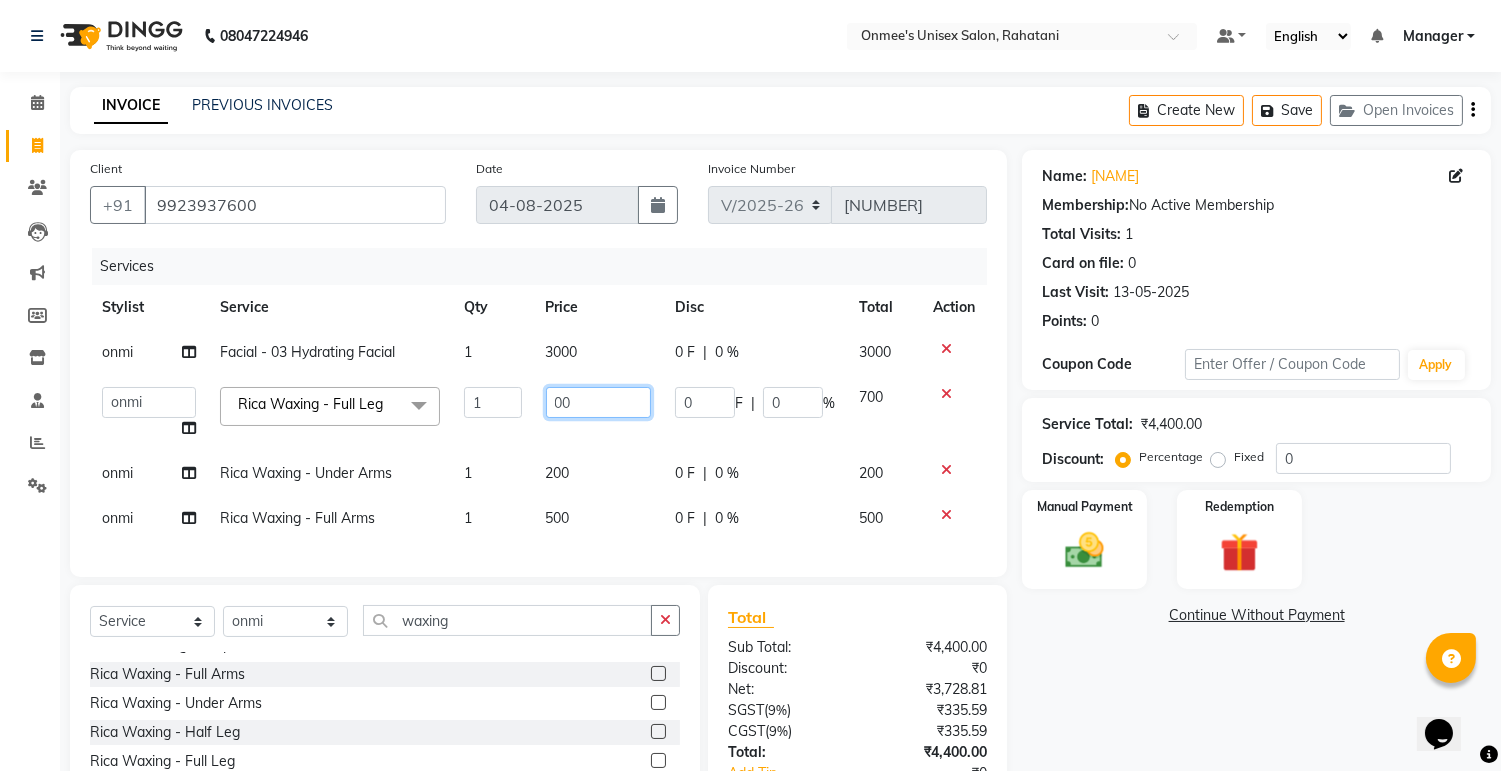 type on "500" 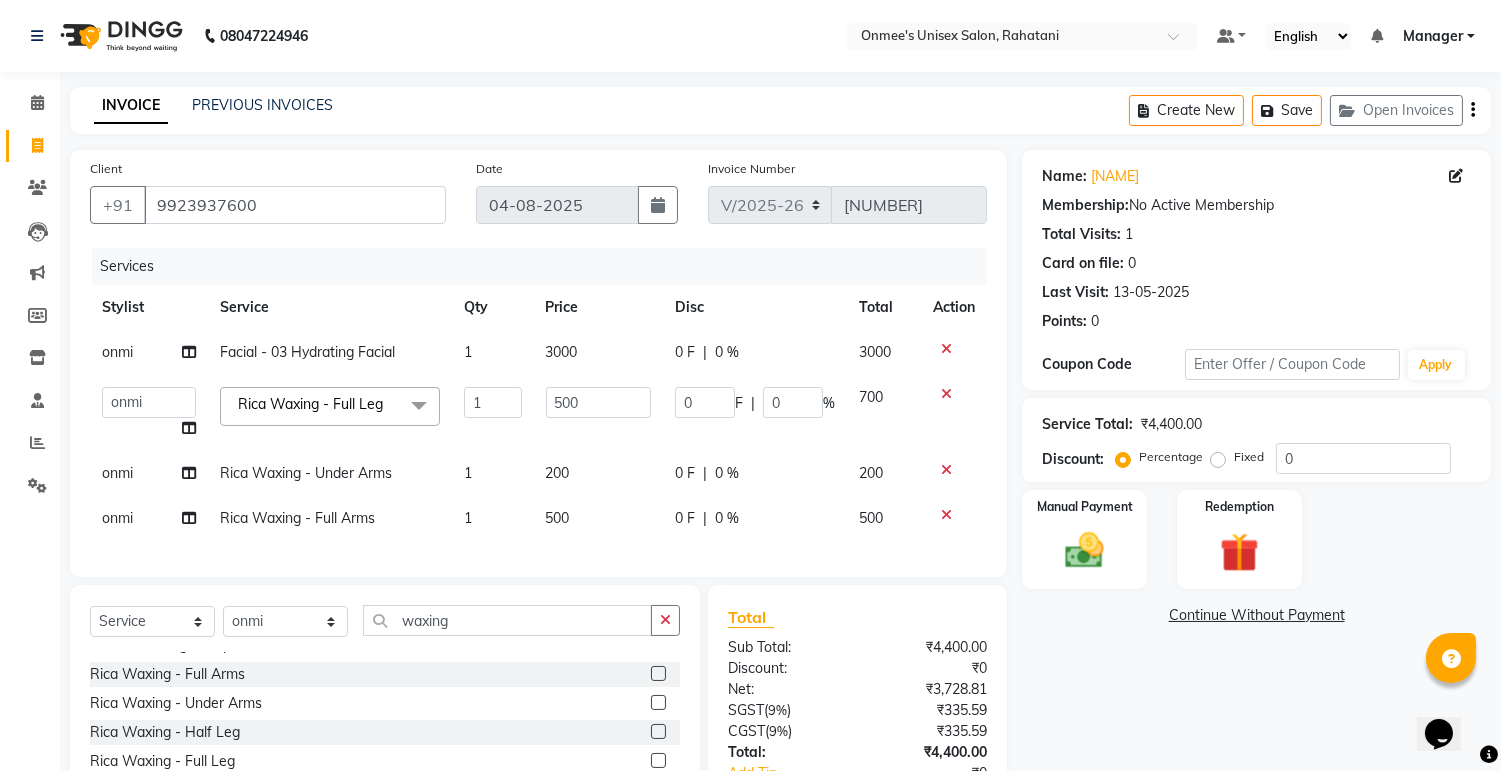 click on "onmi Facial - 03 Hydrating Facial 1 3000 0 F | 0 % 3000 [NAME] [NAME] [NAME] [NAME] Manager onmi pampam POKMI priya RANI [NAME] SHINMUNGLA [NAME] YUIMI Rica Waxing - Full Leg x Manicure - Basic Manicure Manicure - Spa Manicure BEARD DRY BEARD WITH CREAM FOOT MASSAGE FOOT MASSAGE head massage gel polish regular poish Body massage Pedicure - Basic Pedicure Pedicure - Spa Pedicure Pedicure - Spa Signature Hair Wash - Classic Hair Wash Face & Waxing - Eye Brow Face & Waxing - Upper Lip Face & Waxing - Lower Lip Face & Waxing - Chin Face & Waxing - Side Lock Face & Waxing - Neck Face & Waxing - Forehead Face & Waxing - Olaplex Rica Waxing - Full Arms Rica Waxing - Under Arms Rica Waxing - Half Leg Rica Waxing - Full Leg Rica Waxing - Half - Front/Back Rica Waxing - Full - Front/Back Rica Waxing - Bikini Wax Hair Color - Root Touch Up Hair Color - Root Touch Up (Ammonia-Free) Hair Color - Global Hair Color - Highlight (Per Streak) Hair Color - Balayage Hair Color - Ombre 1 500 0" 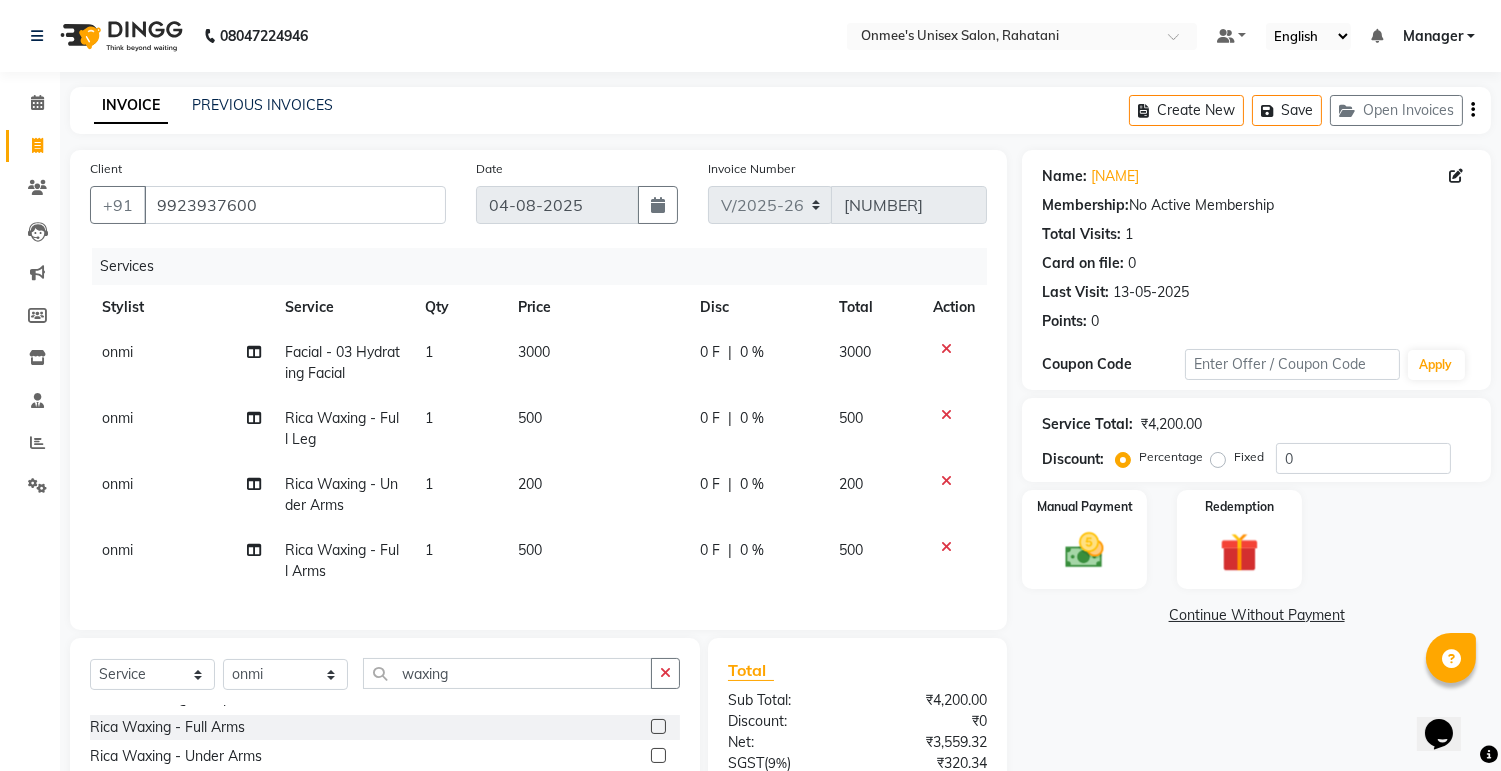 click on "500" 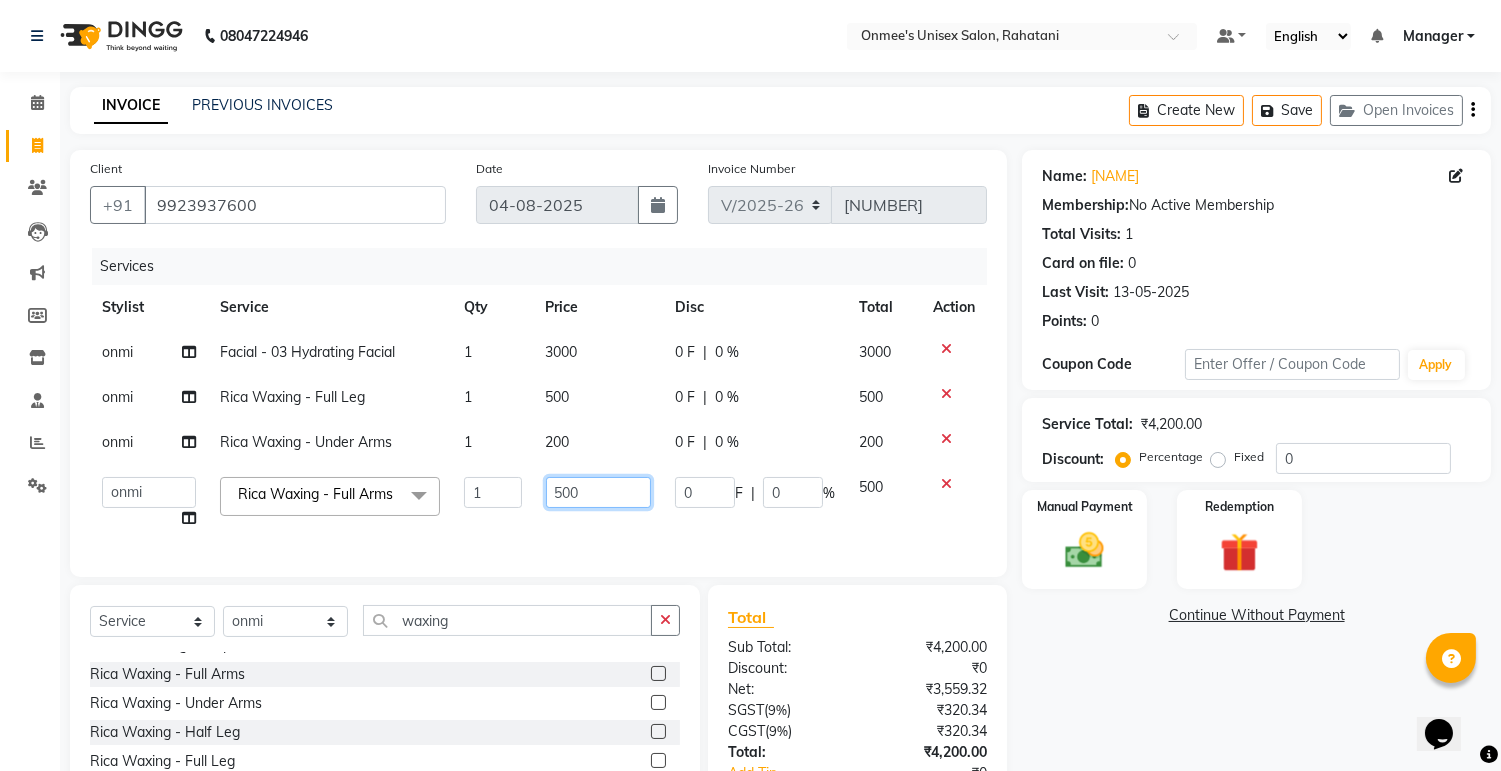 click on "500" 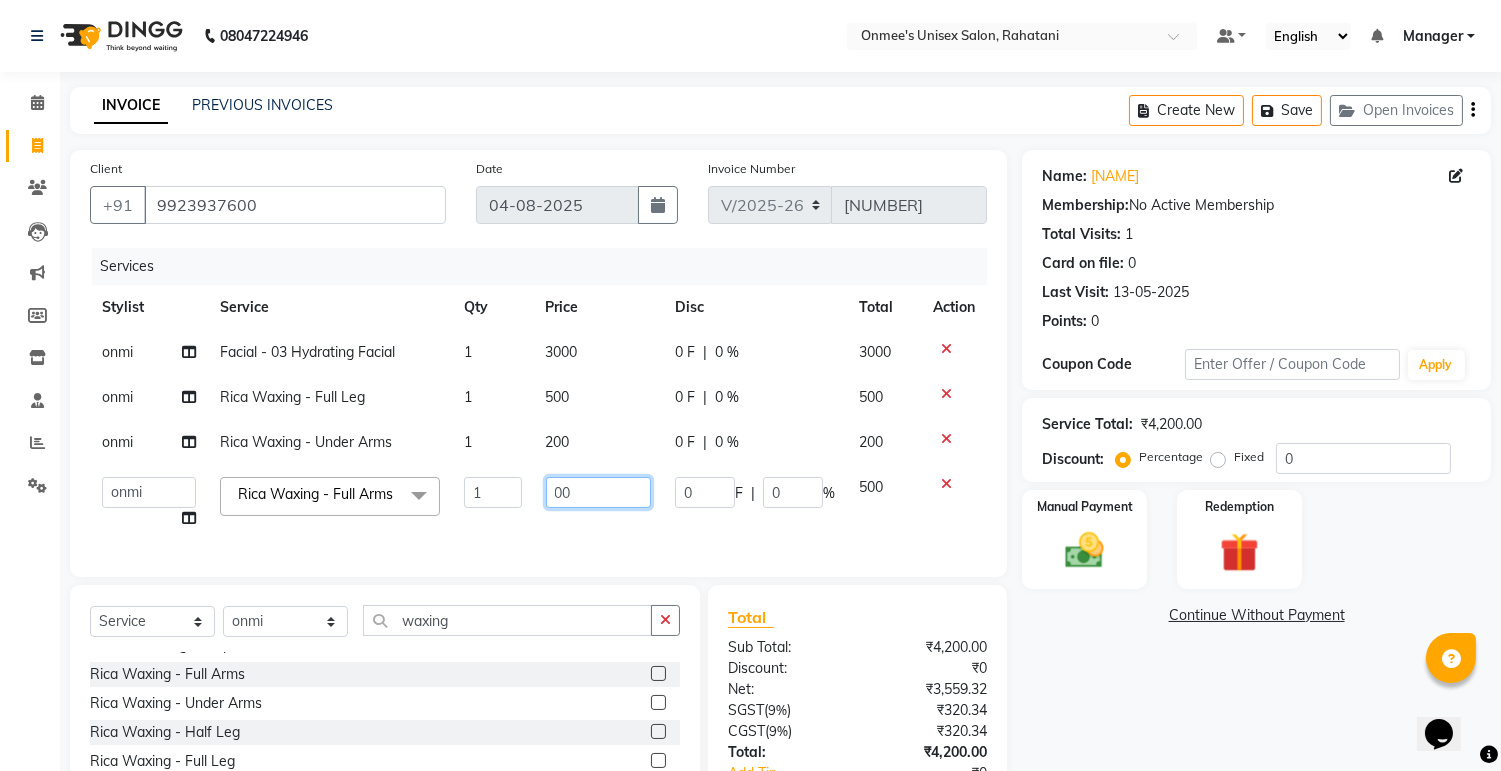 type on "400" 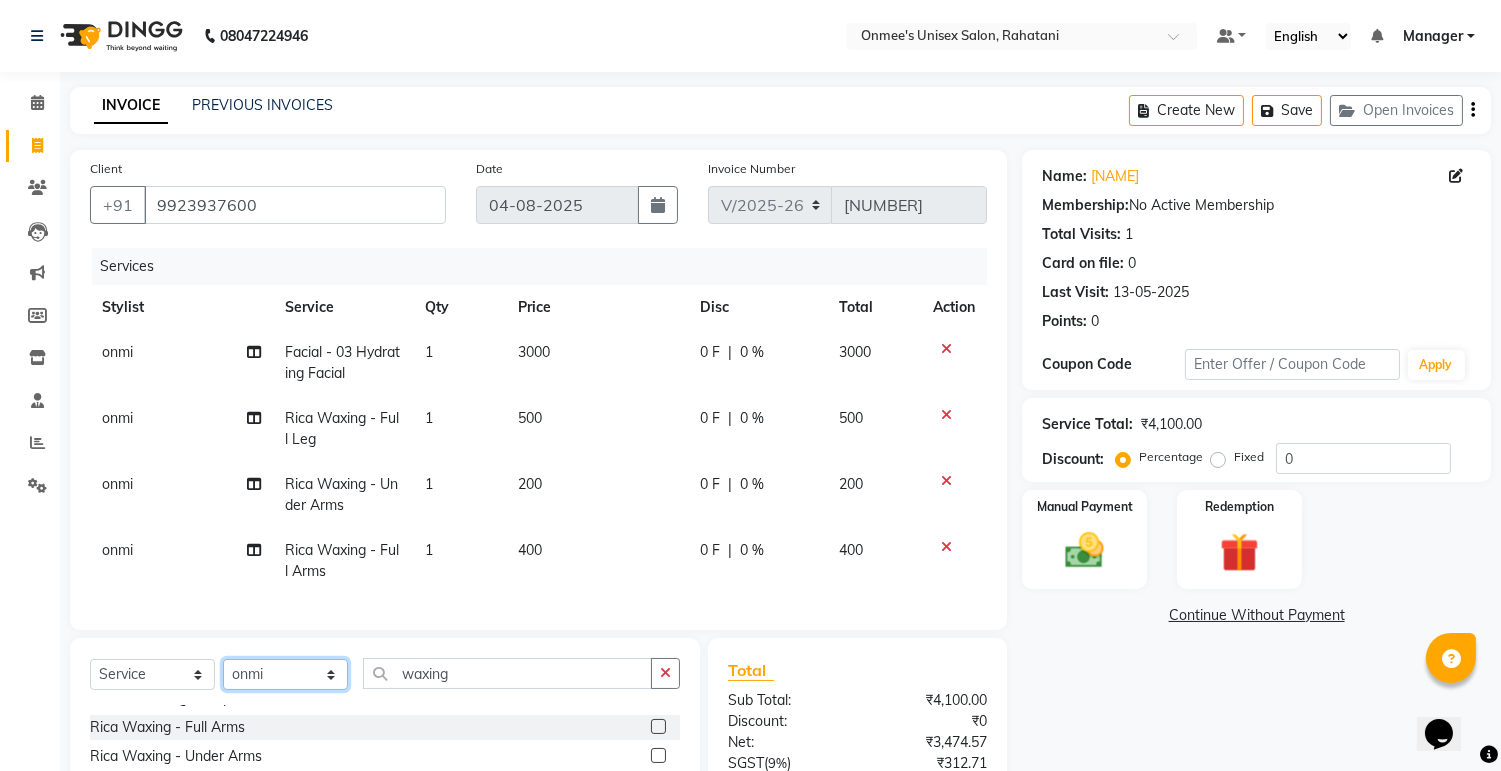 click on "Select Service Product Membership Package Voucher Prepaid Gift Card Select Stylist ashim DEEPALI Ekrorla kapingshang Manager onmi pampam POKMI priya RANI ruhi SHINMUNGLA THANSHOK YUIMI waxing Face & Waxing - Eye Brow Face & Waxing - Upper Lip Face & Waxing - Lower Lip Face & Waxing - Chin Face & Waxing - Side Lock Face & Waxing - Neck Face & Waxing - Forehead Face & Waxing - Olaplex Rica Waxing - Full Arms Rica Waxing - Under Arms Rica Waxing - Half Leg Rica Waxing - Full Leg Rica Waxing - Half - Front/Back Rica Waxing - Full - Front/Back Rica Waxing - Bikini Wax" 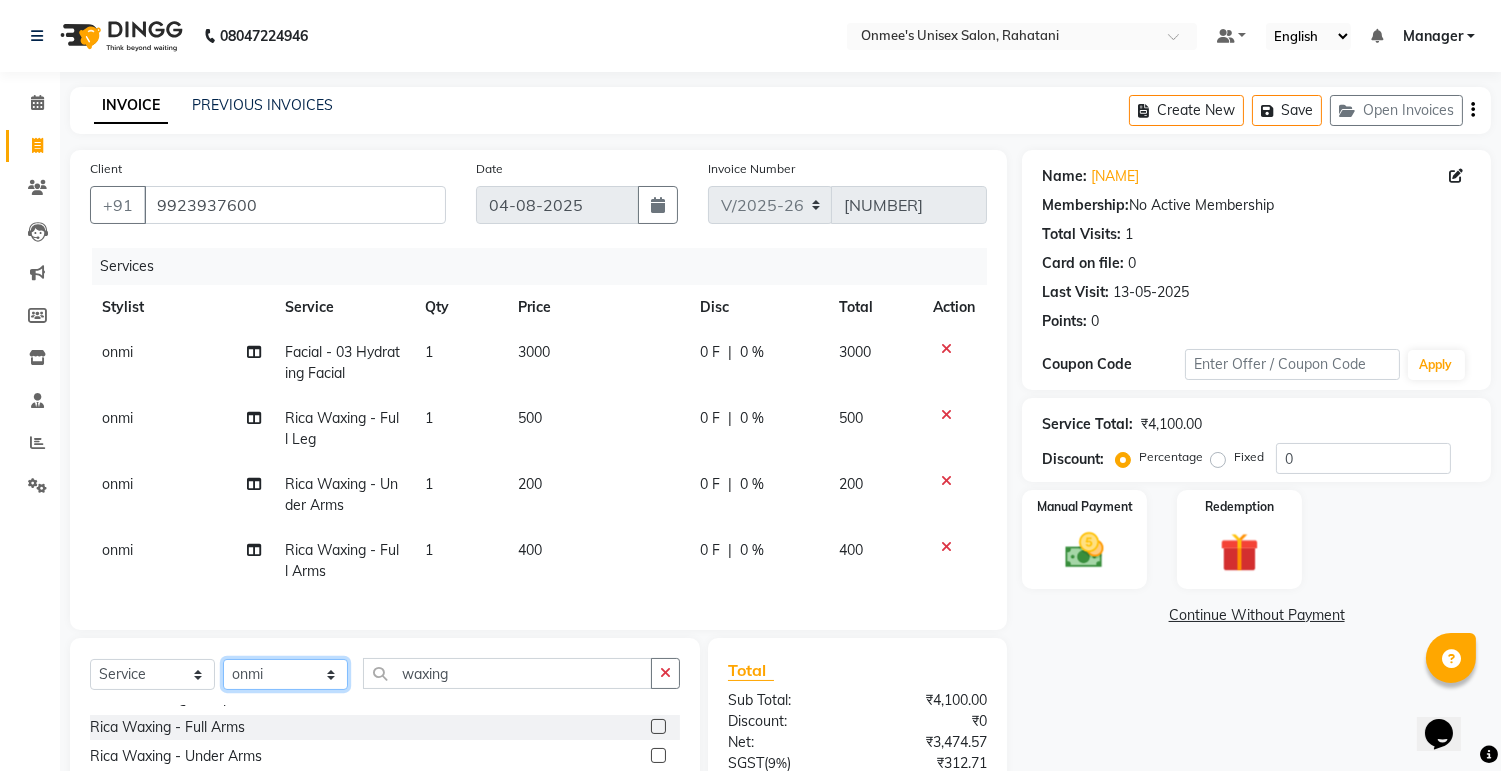 select on "[NUMBER]" 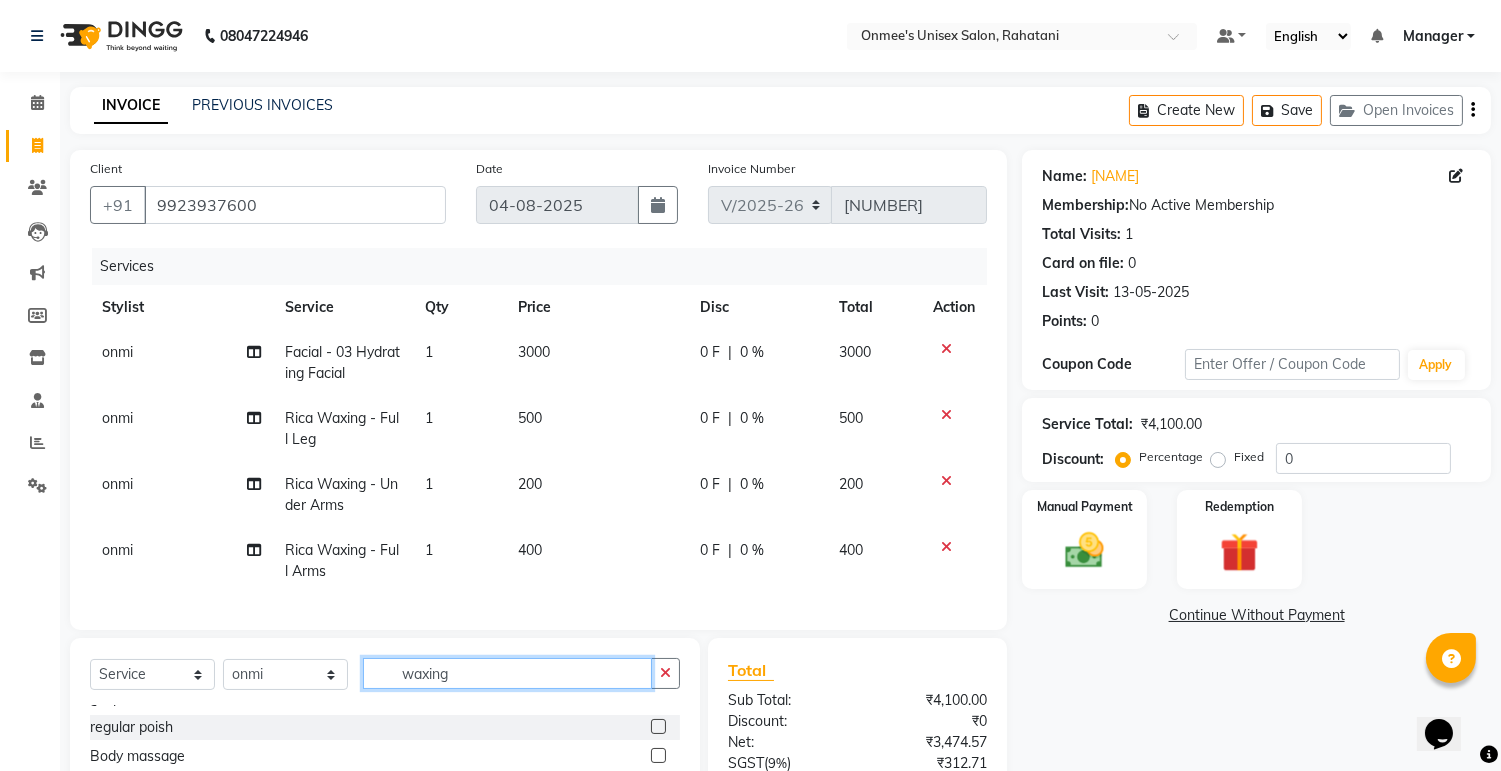 click on "waxing" 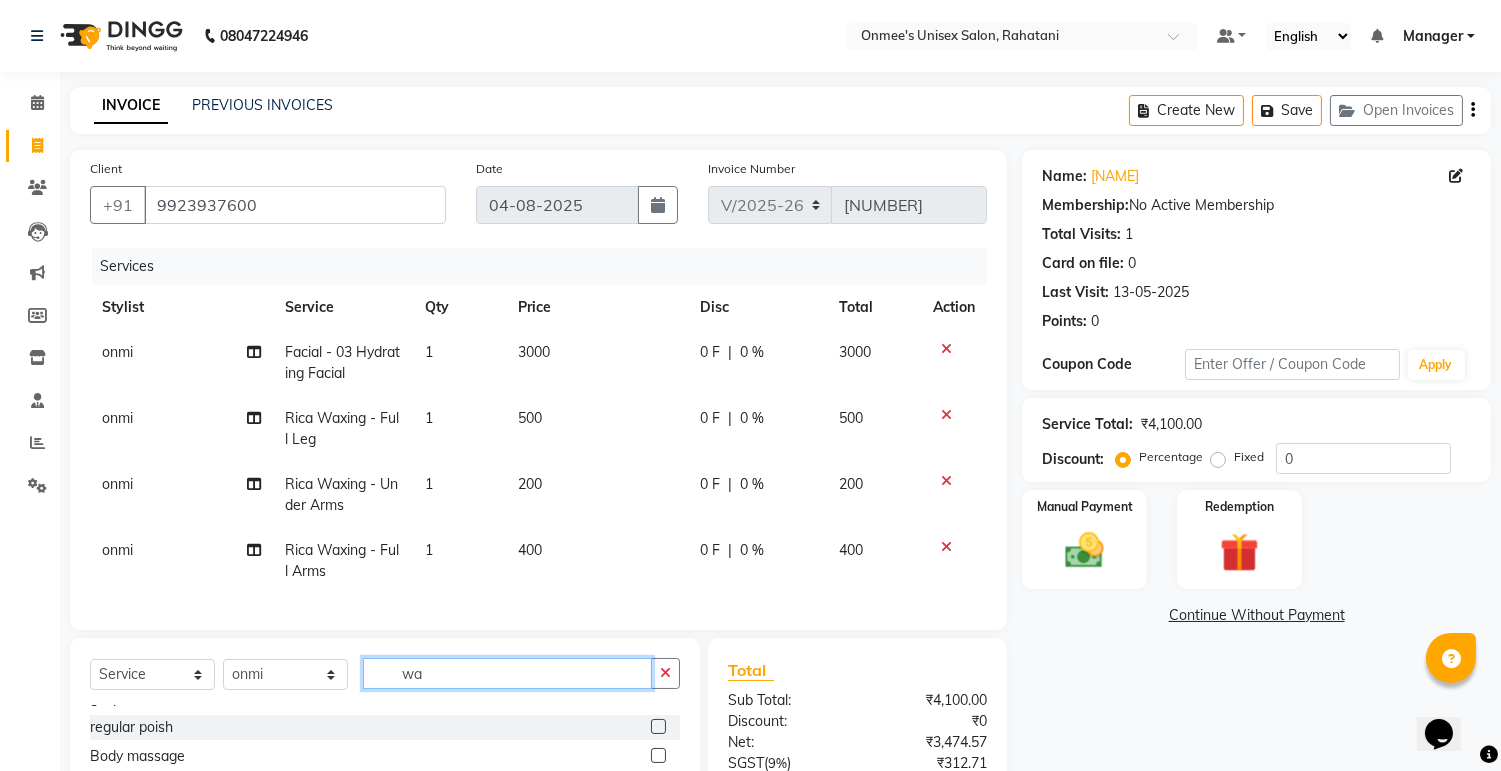 type on "w" 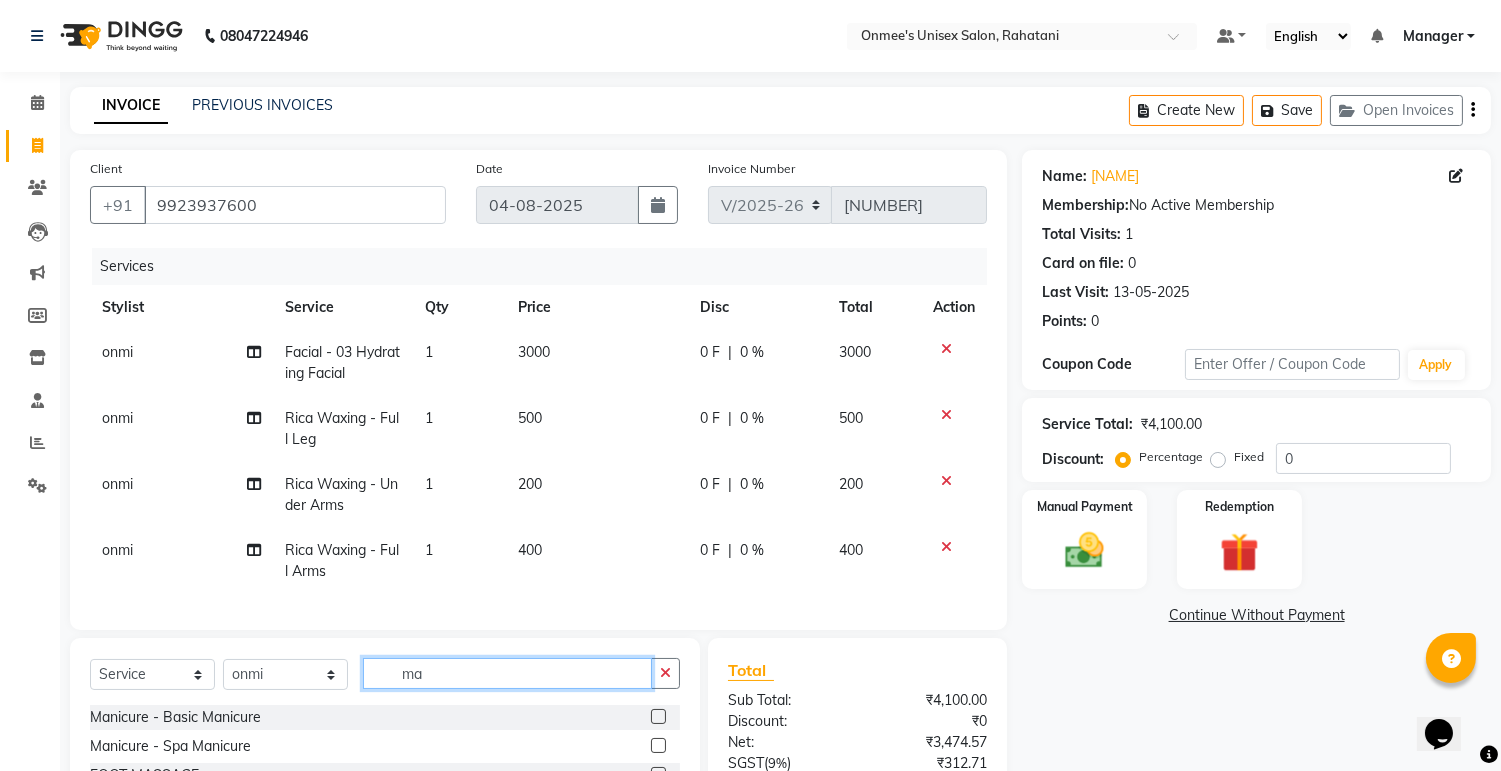scroll, scrollTop: 0, scrollLeft: 0, axis: both 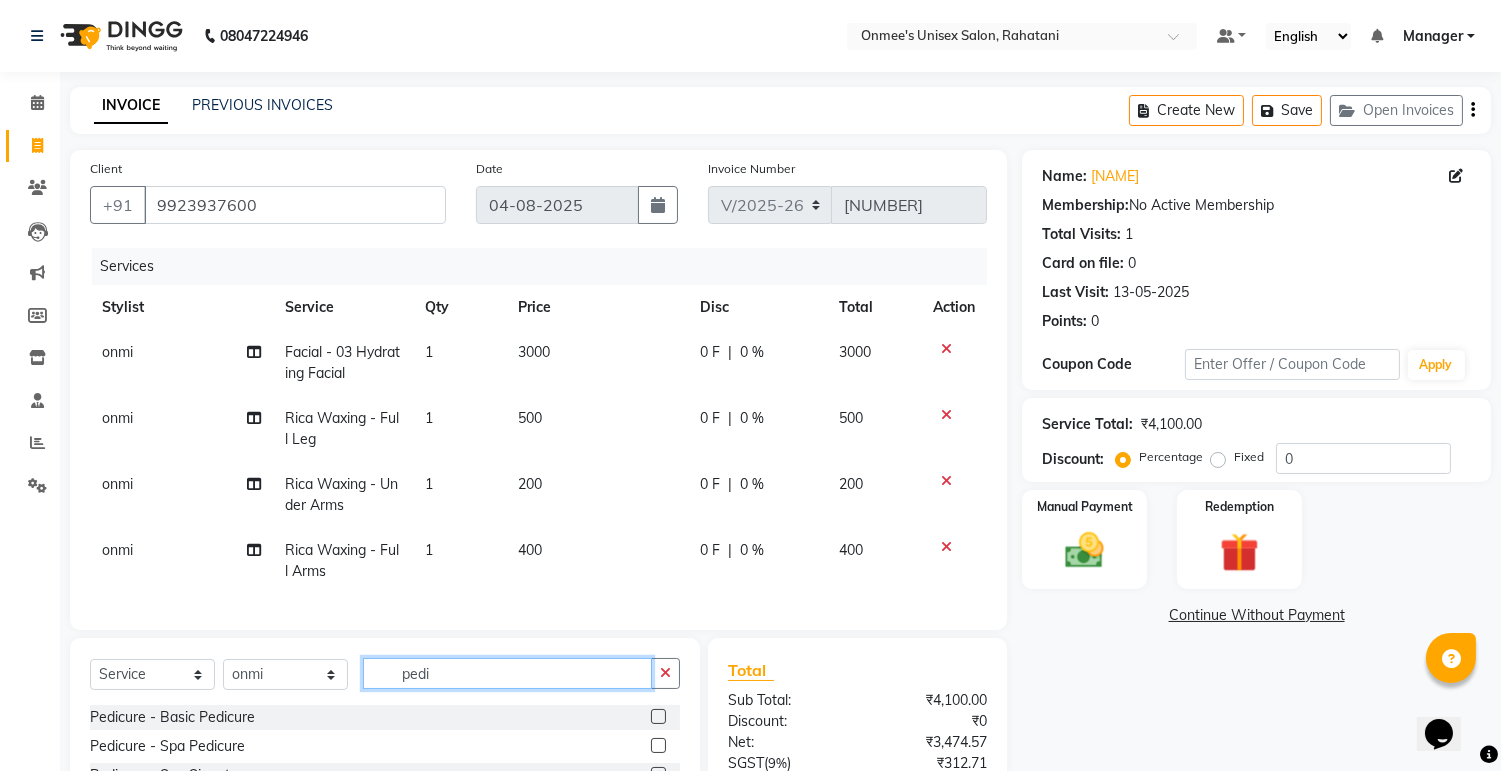 type on "pedi" 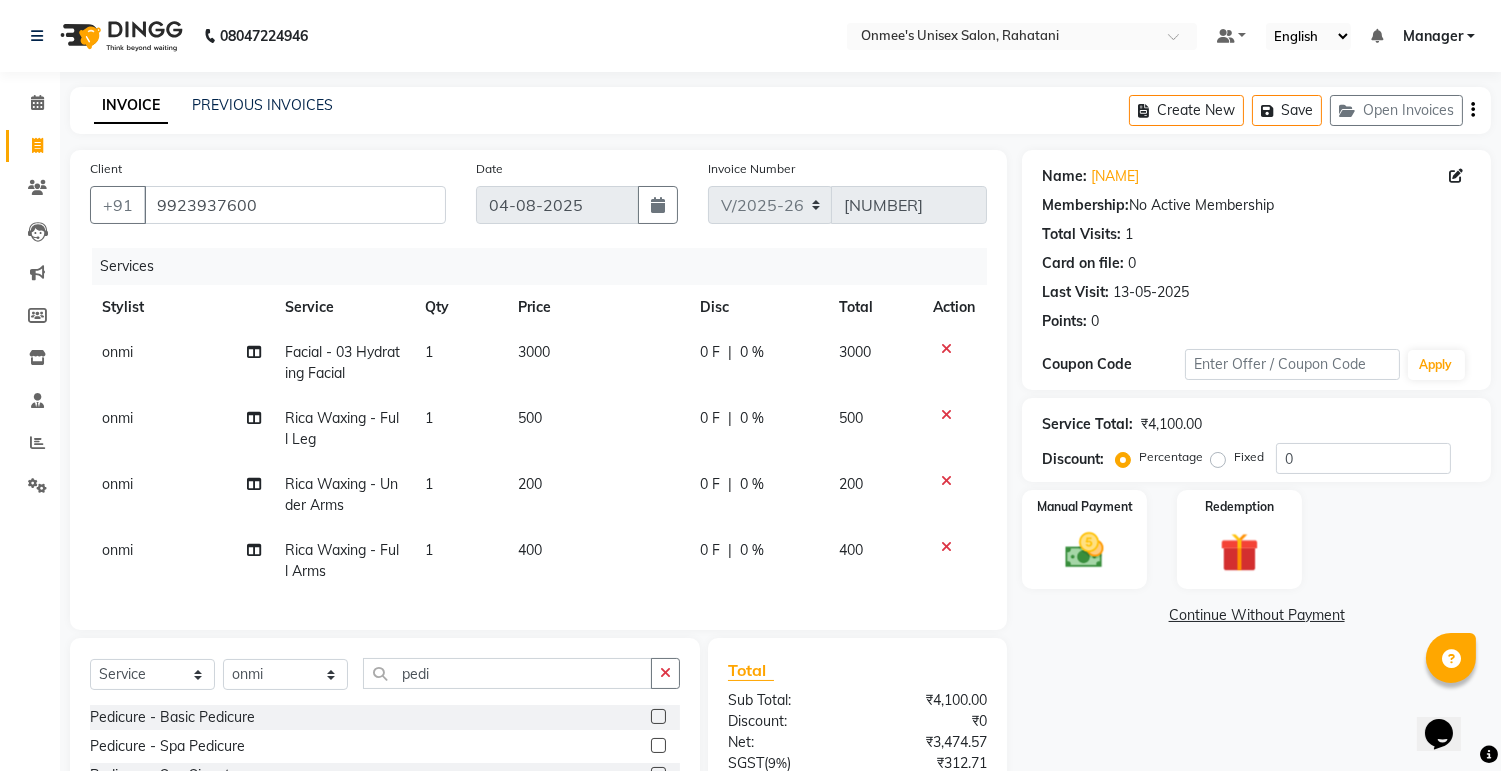 click 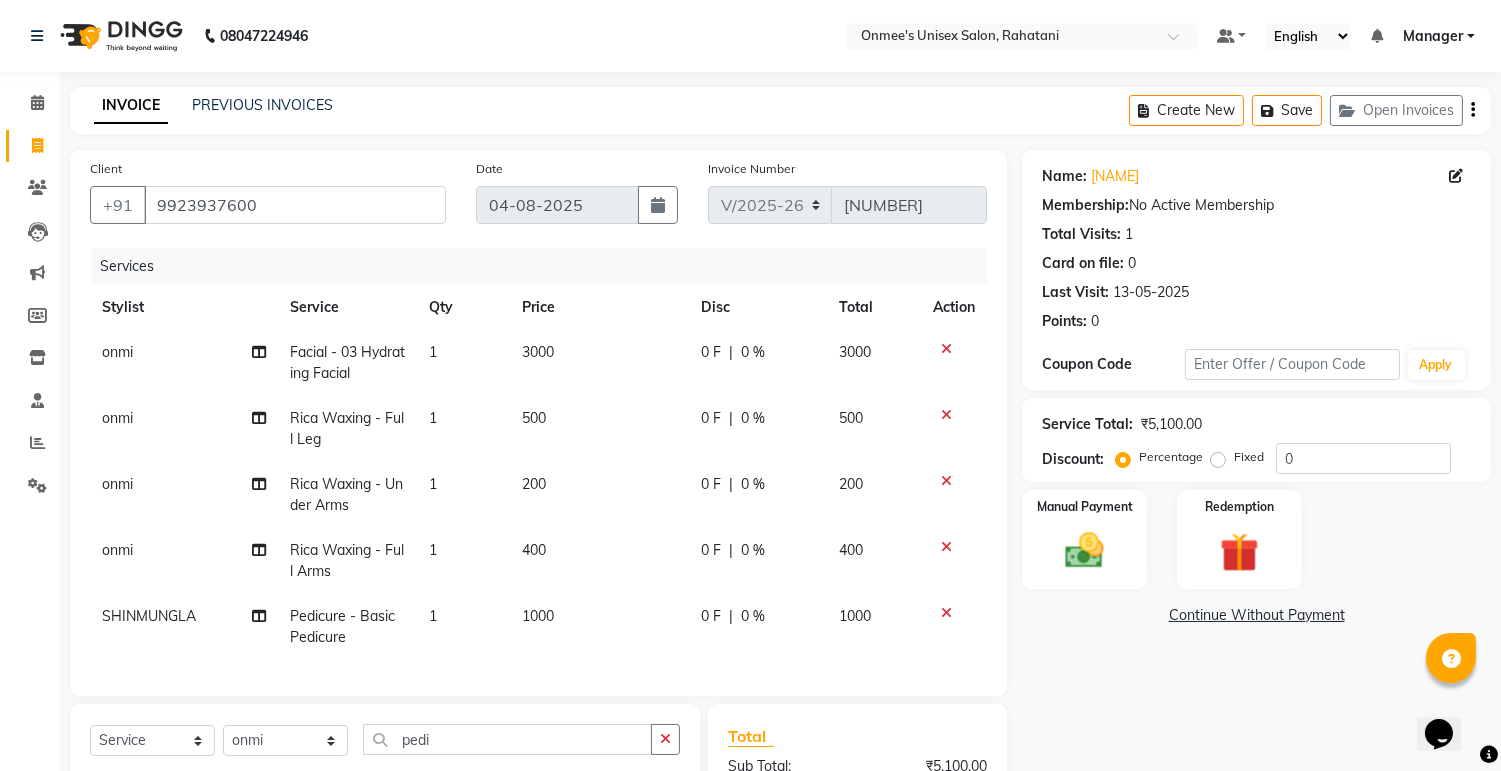 checkbox on "false" 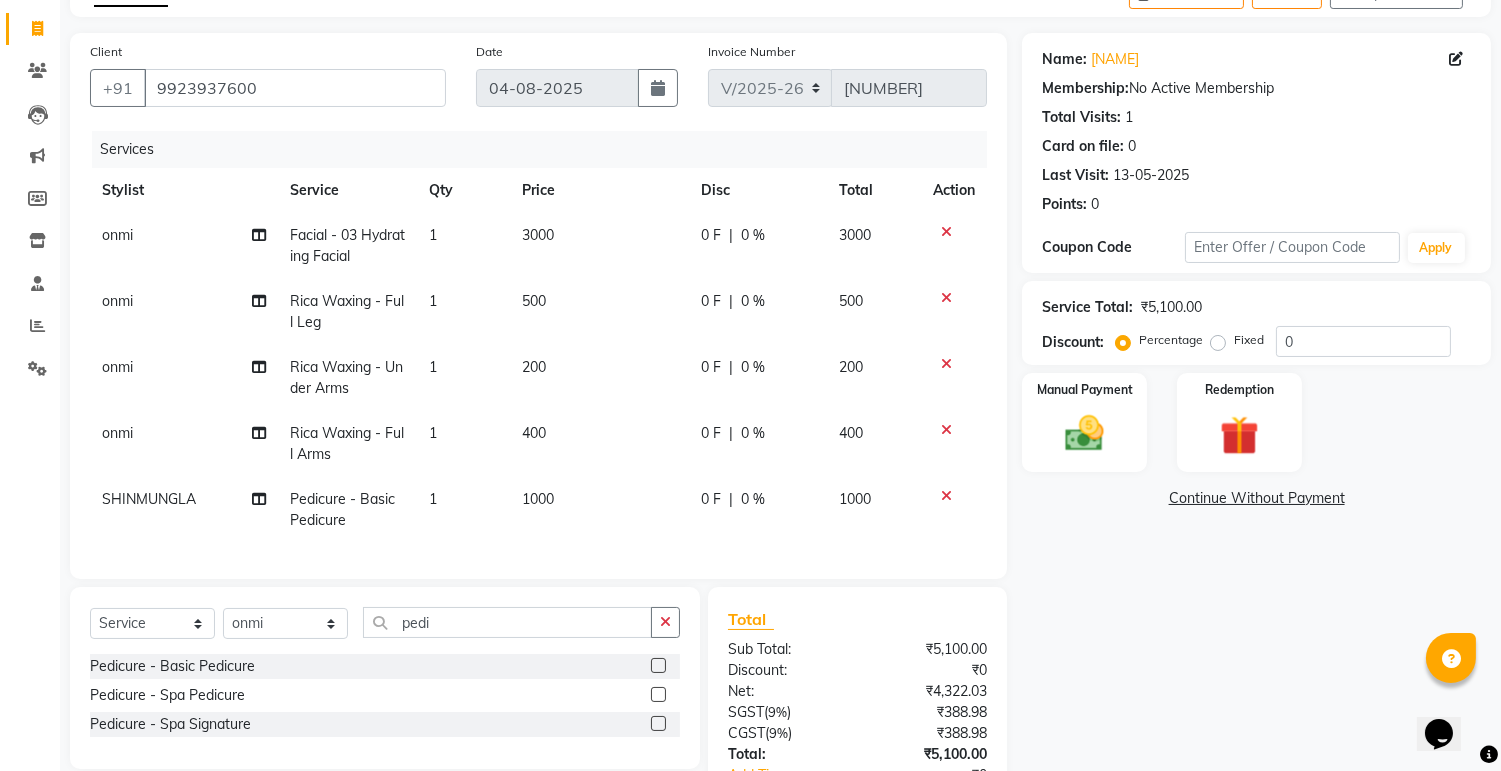 scroll, scrollTop: 273, scrollLeft: 0, axis: vertical 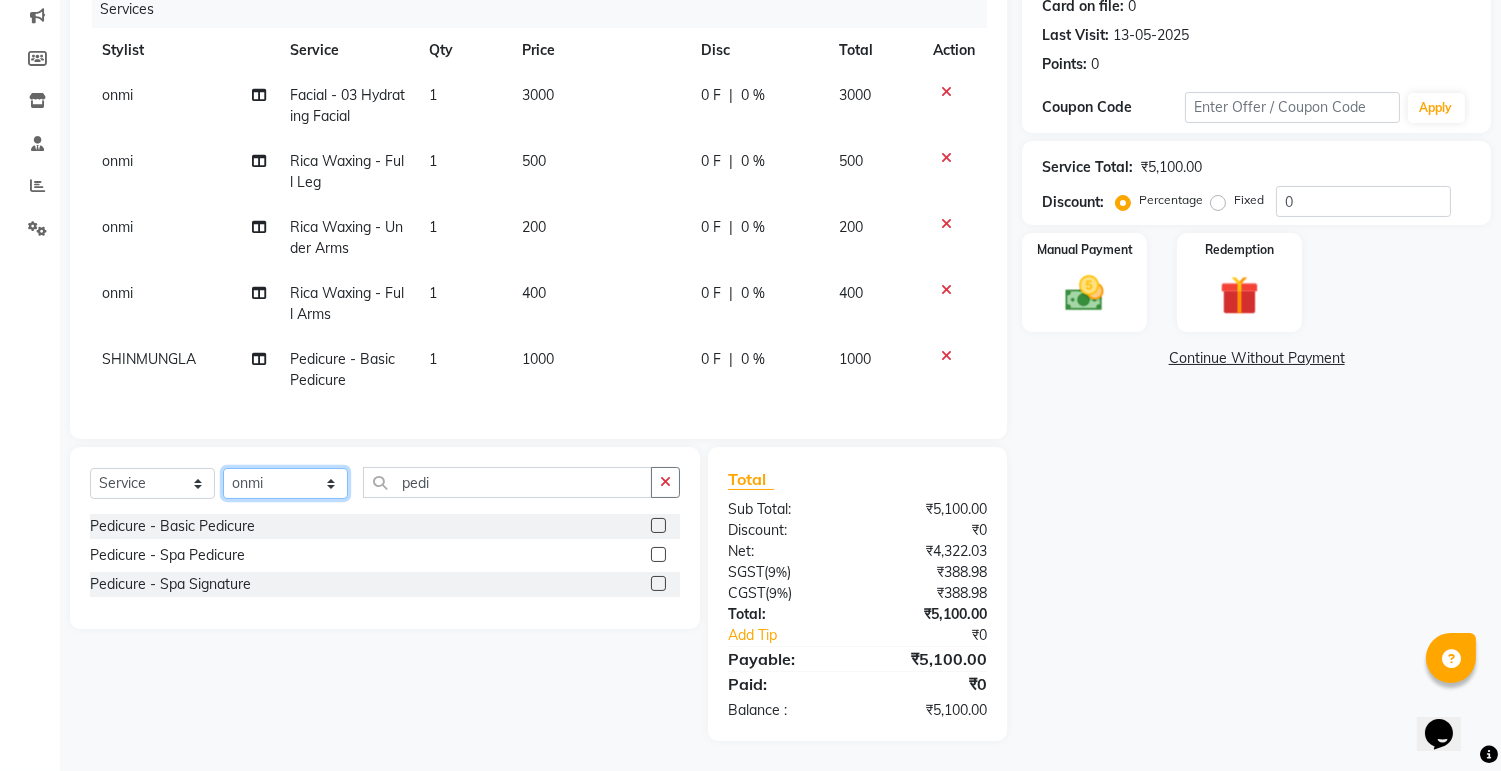 click on "Select Stylist ashim DEEPALI Ekrorla kapingshang Manager onmi pampam POKMI priya RANI ruhi SHINMUNGLA THANSHOK YUIMI" 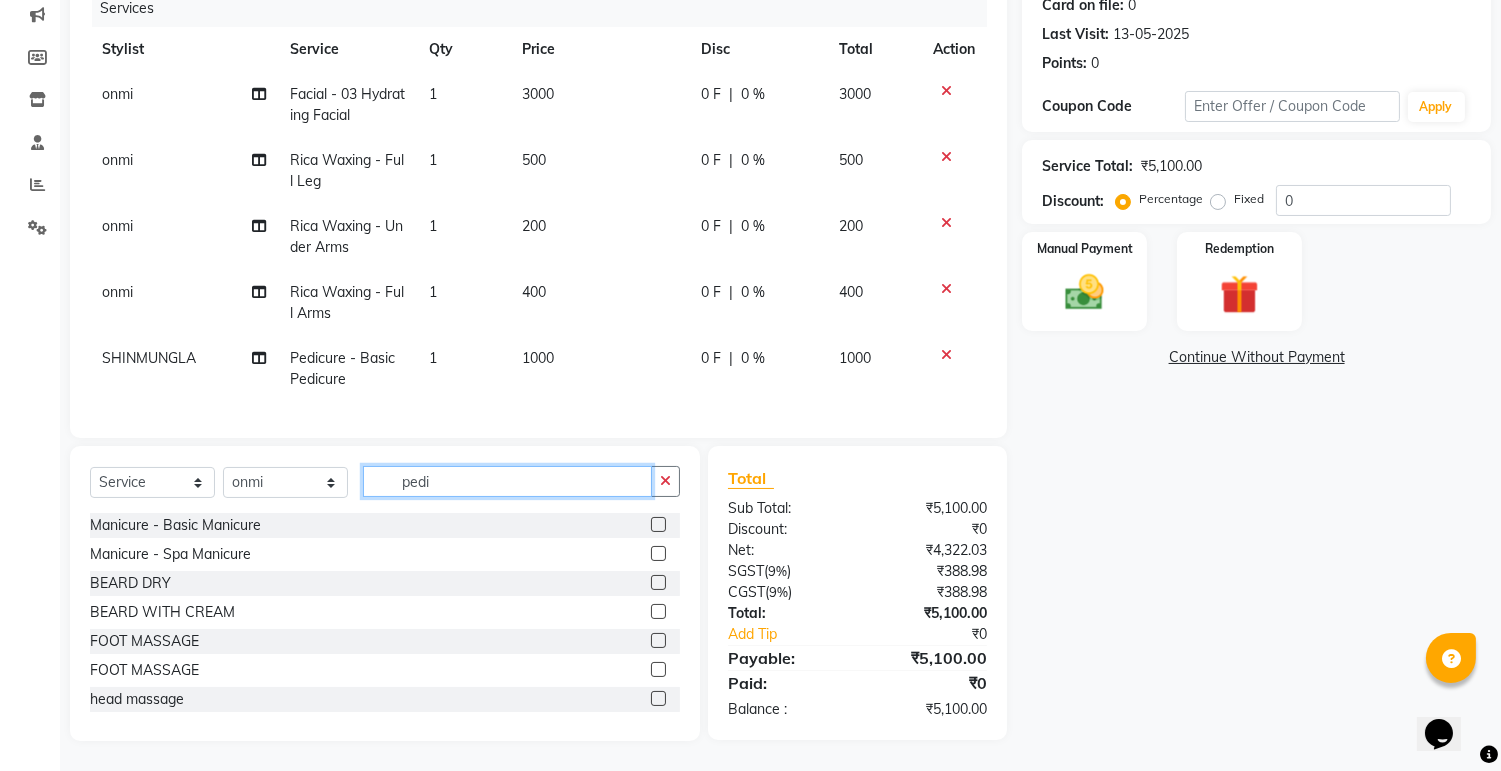 click on "pedi" 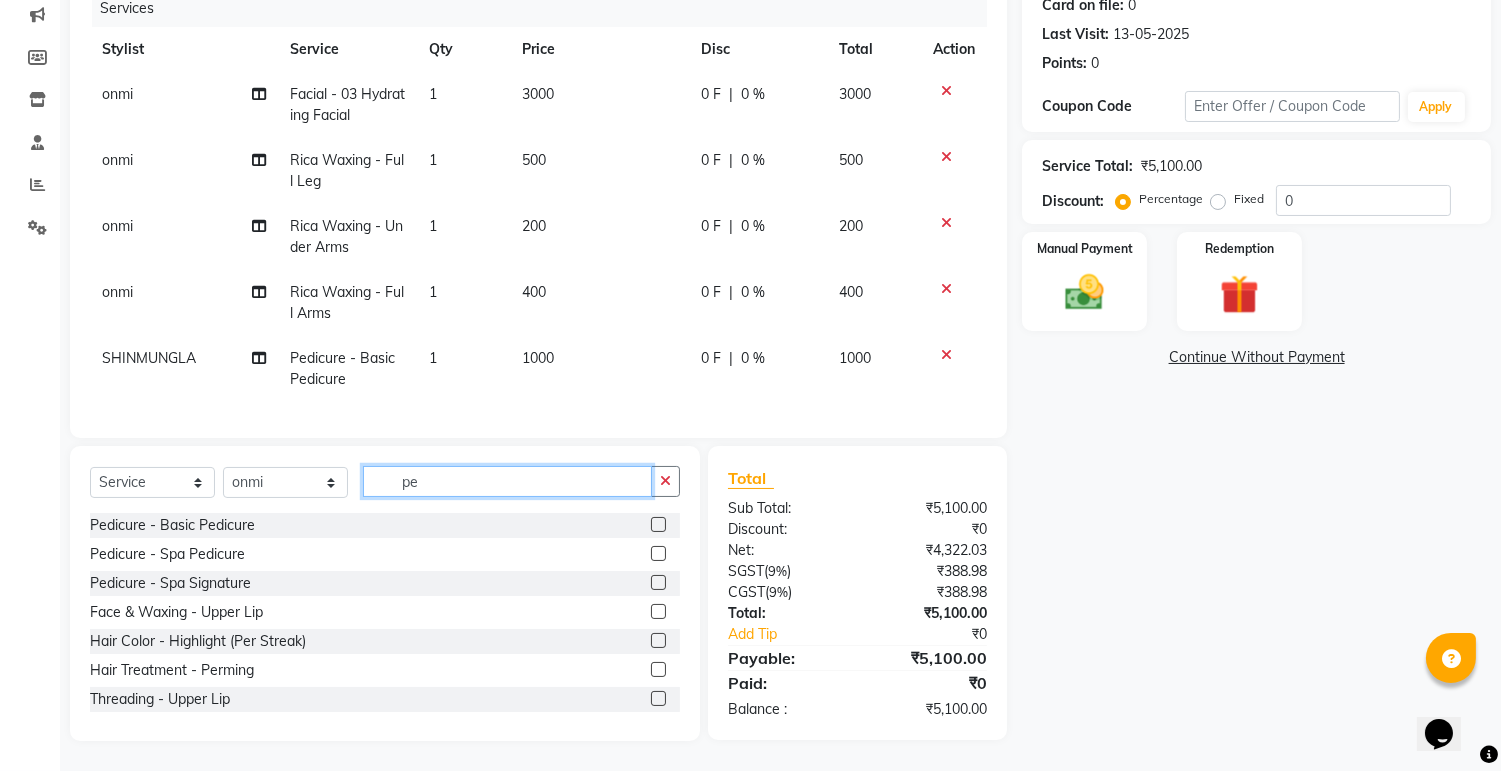 type on "p" 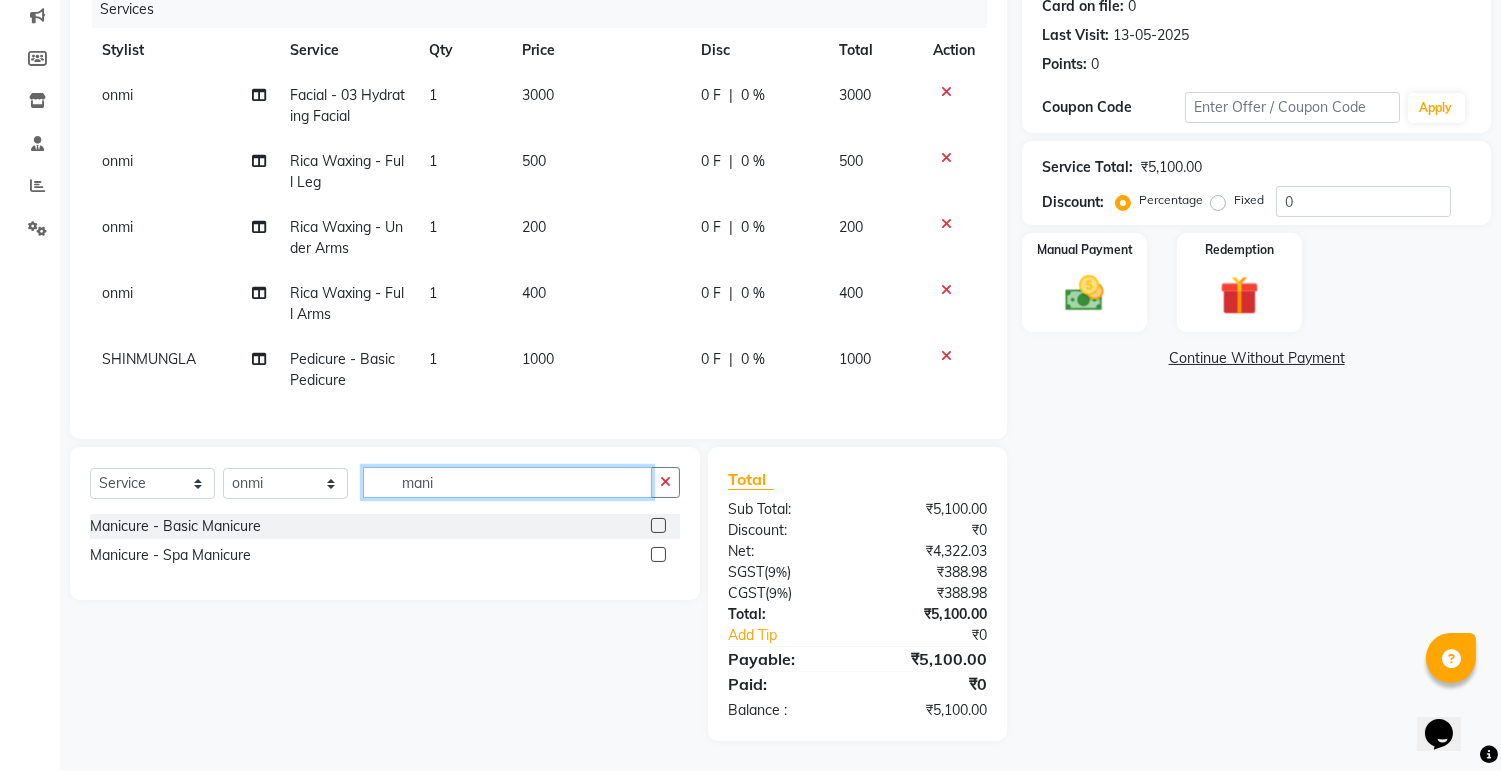 type on "mani" 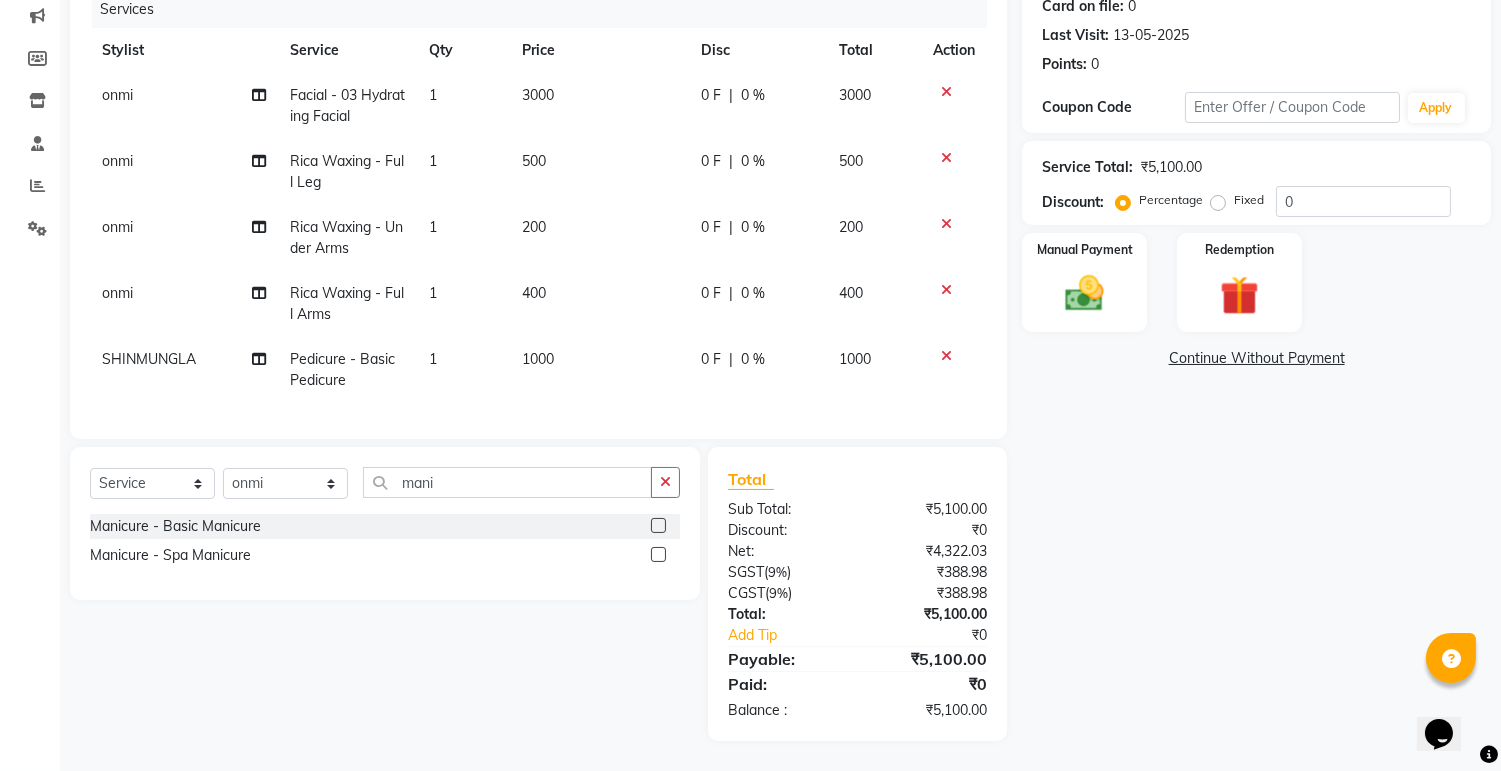 click 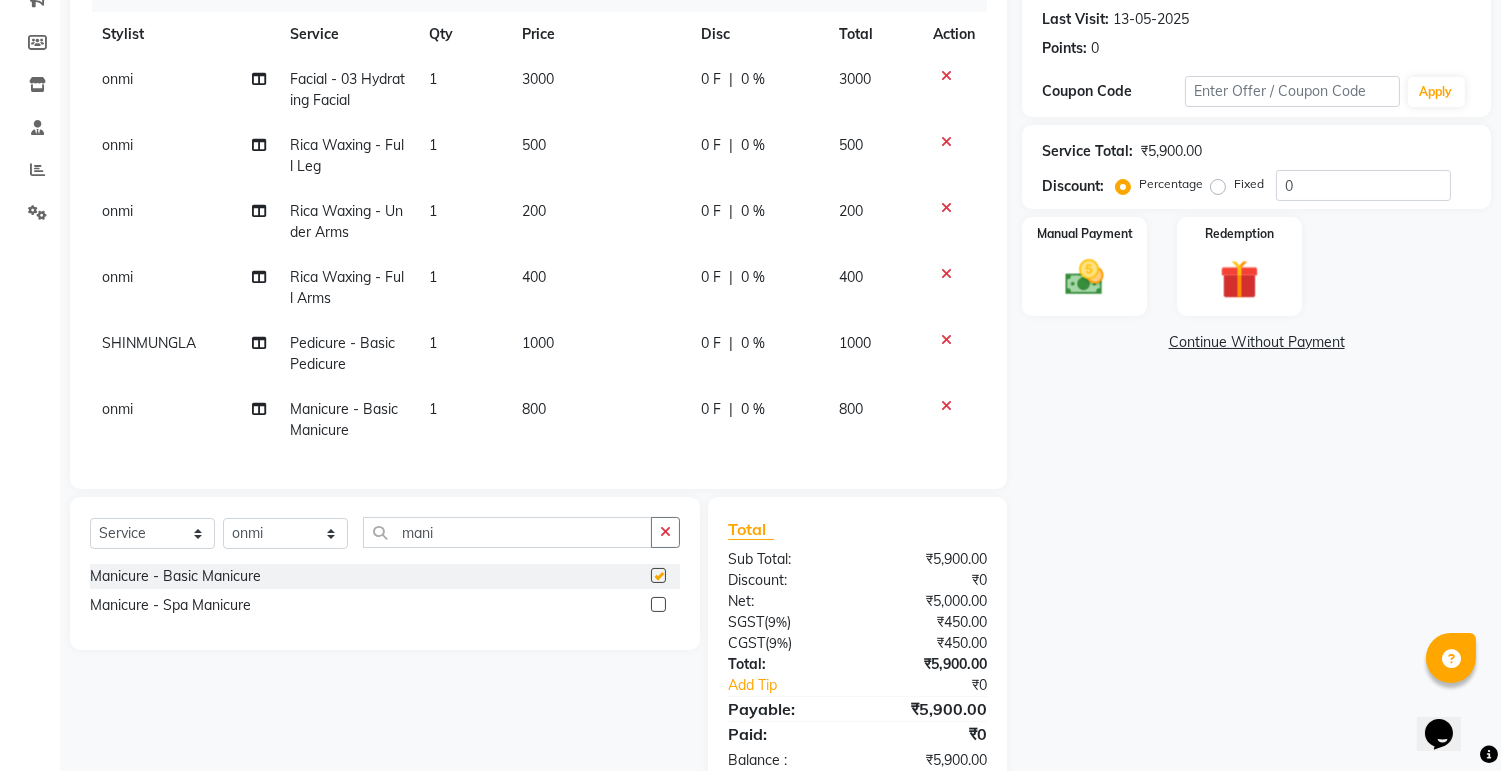 checkbox on "false" 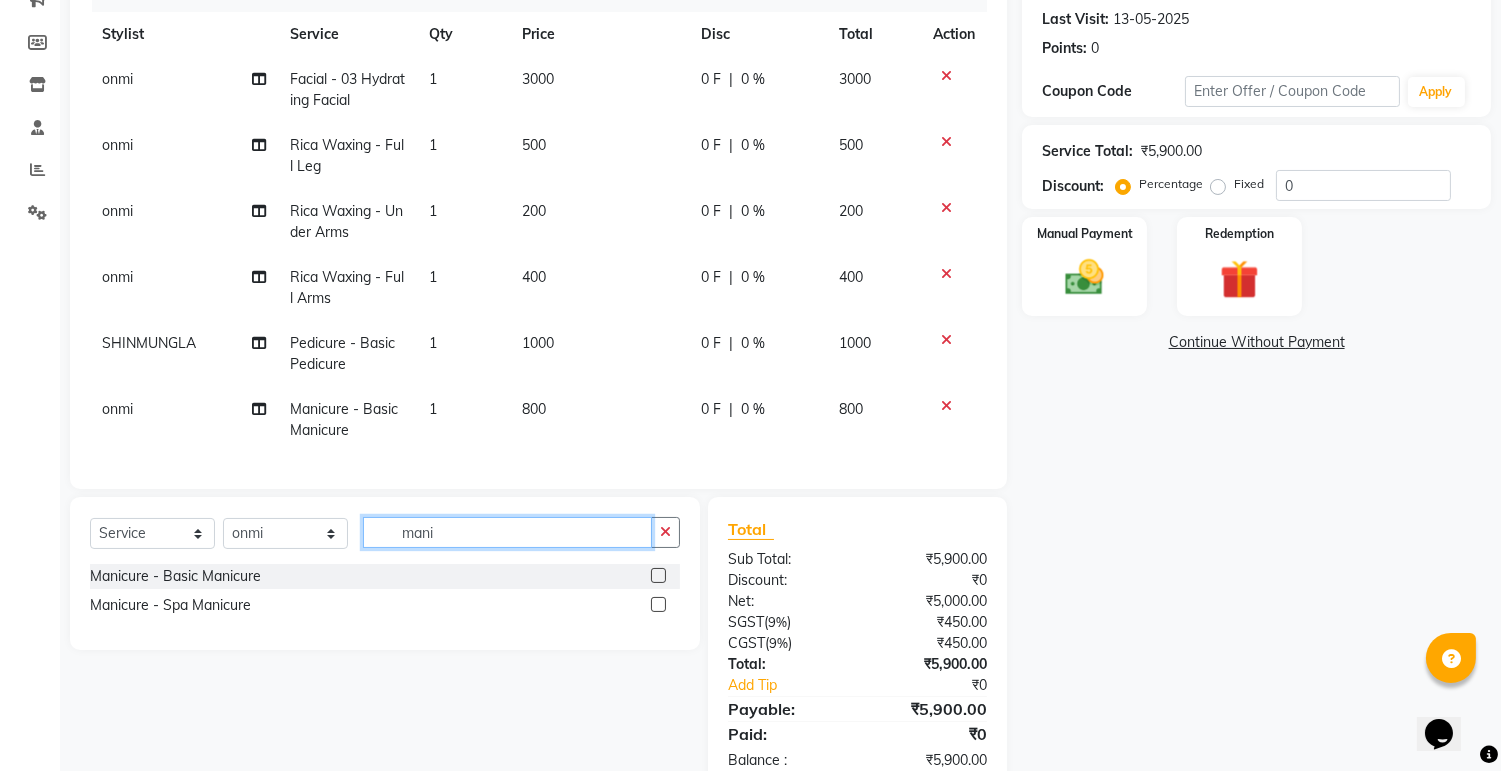 click on "mani" 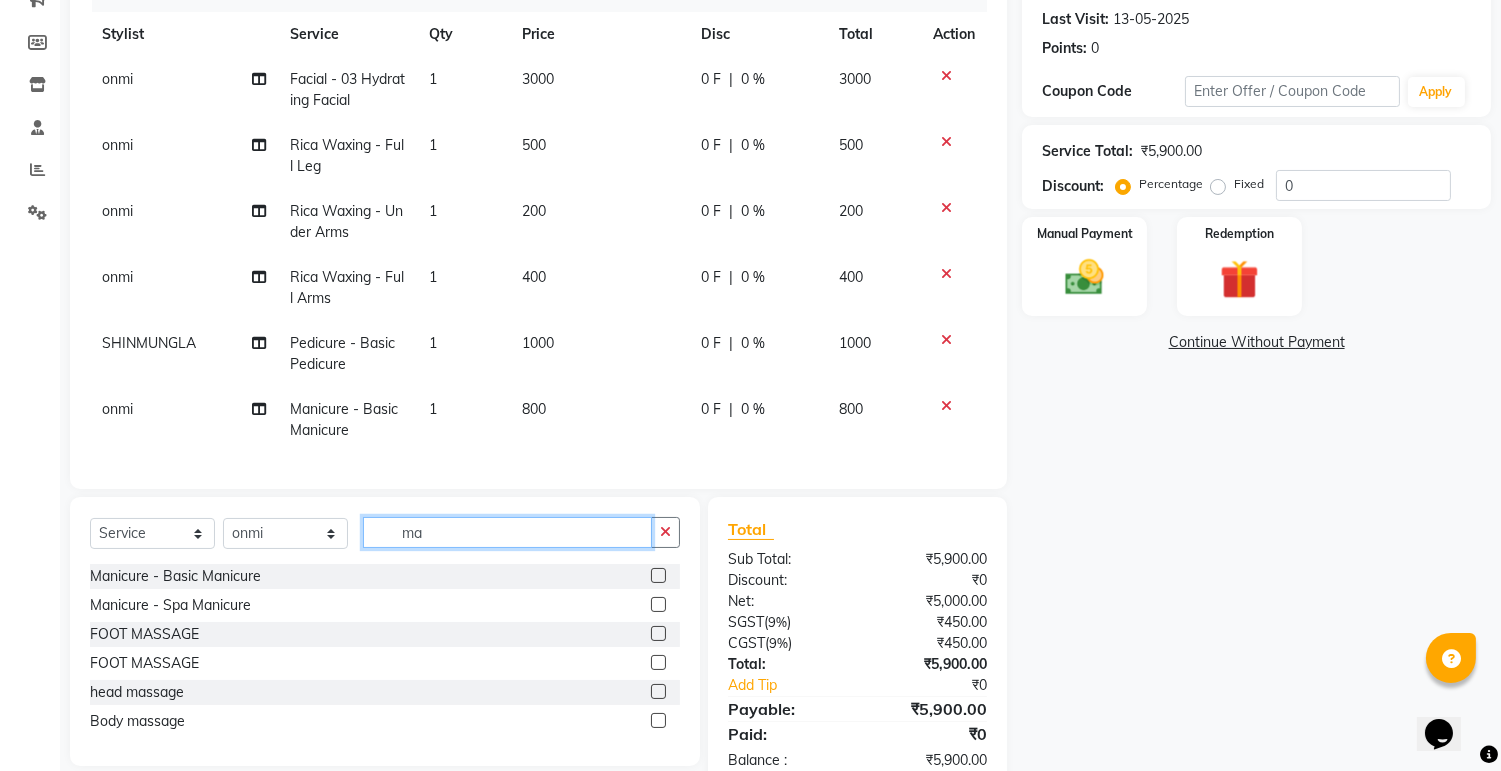 type on "m" 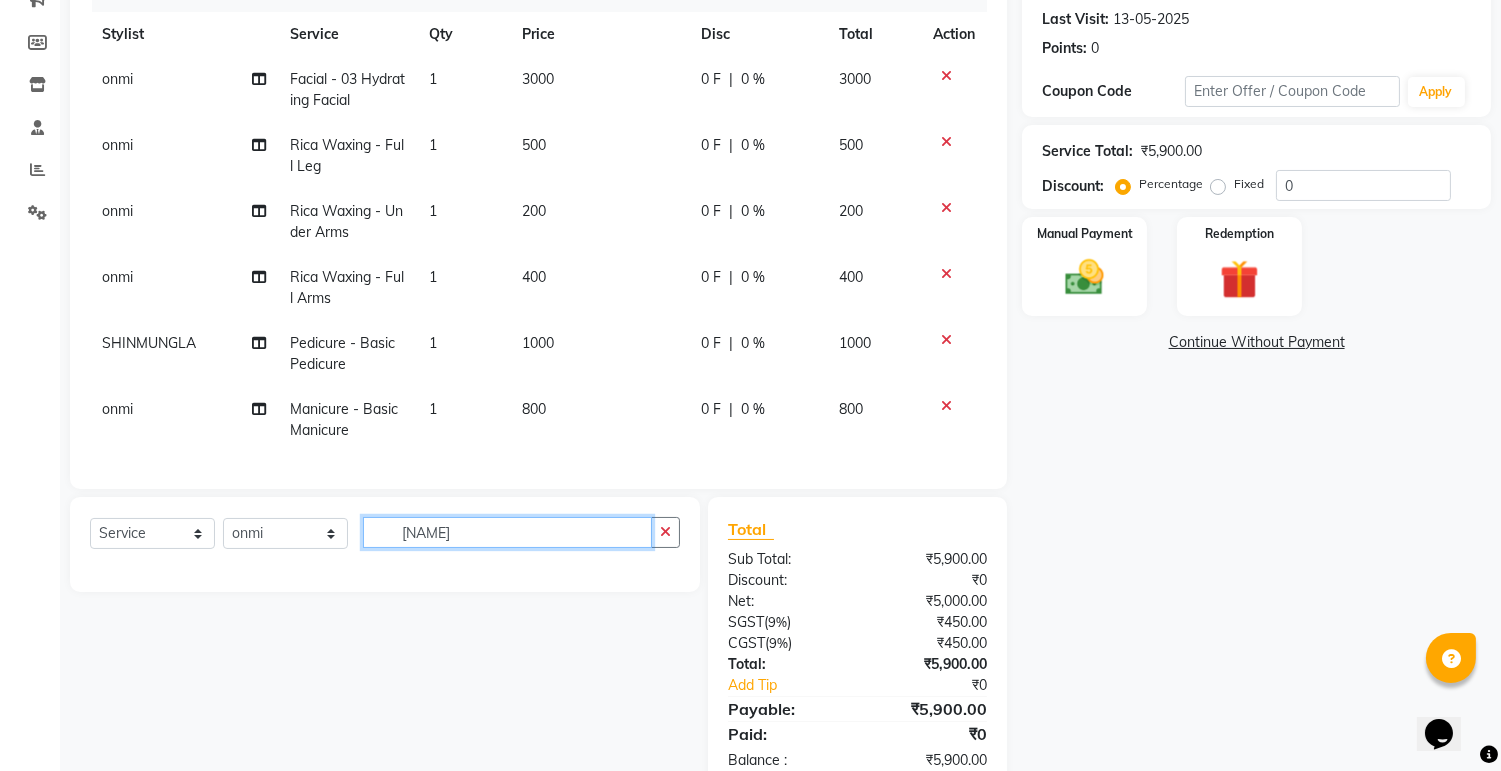 click on "[NAME]" 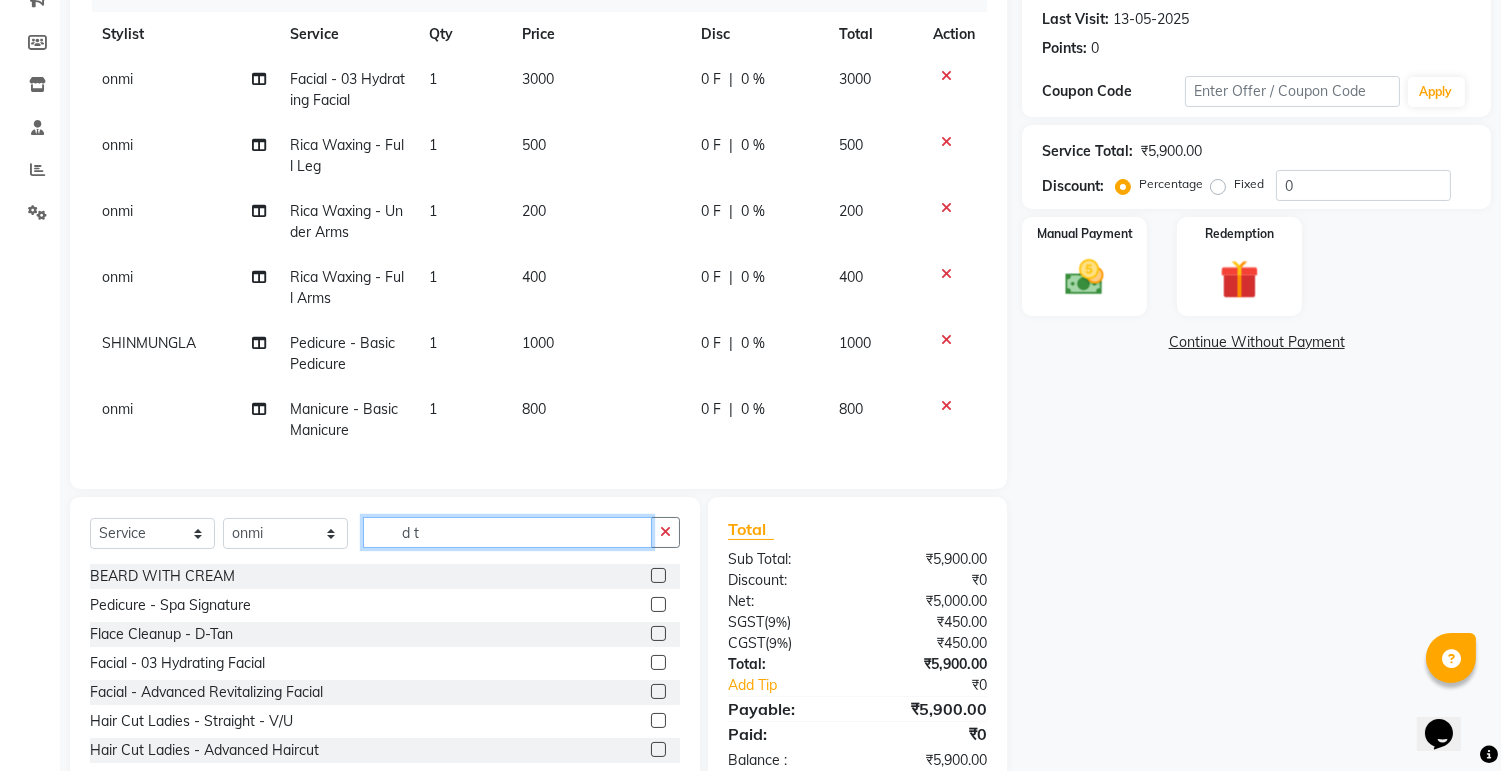click on "d t" 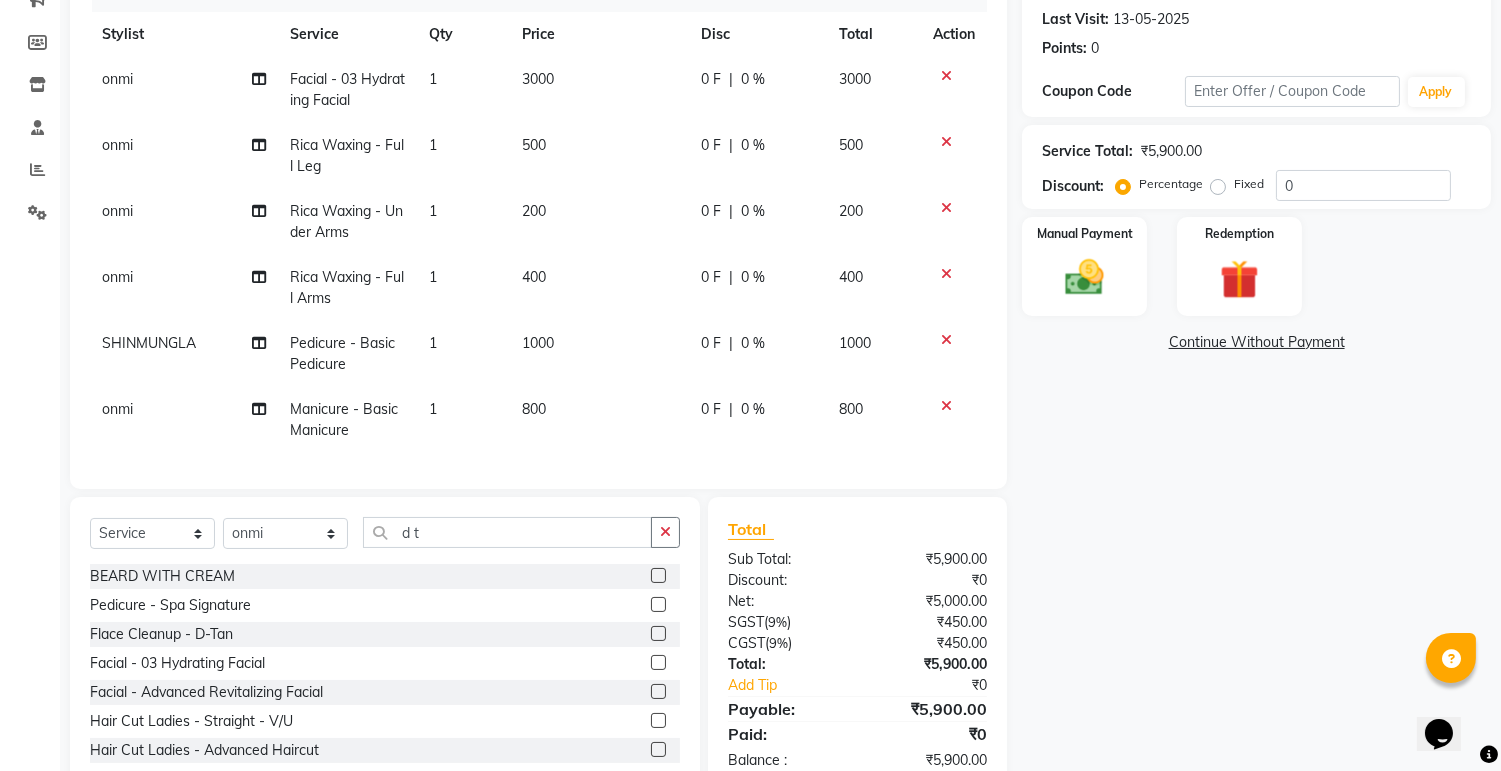 click 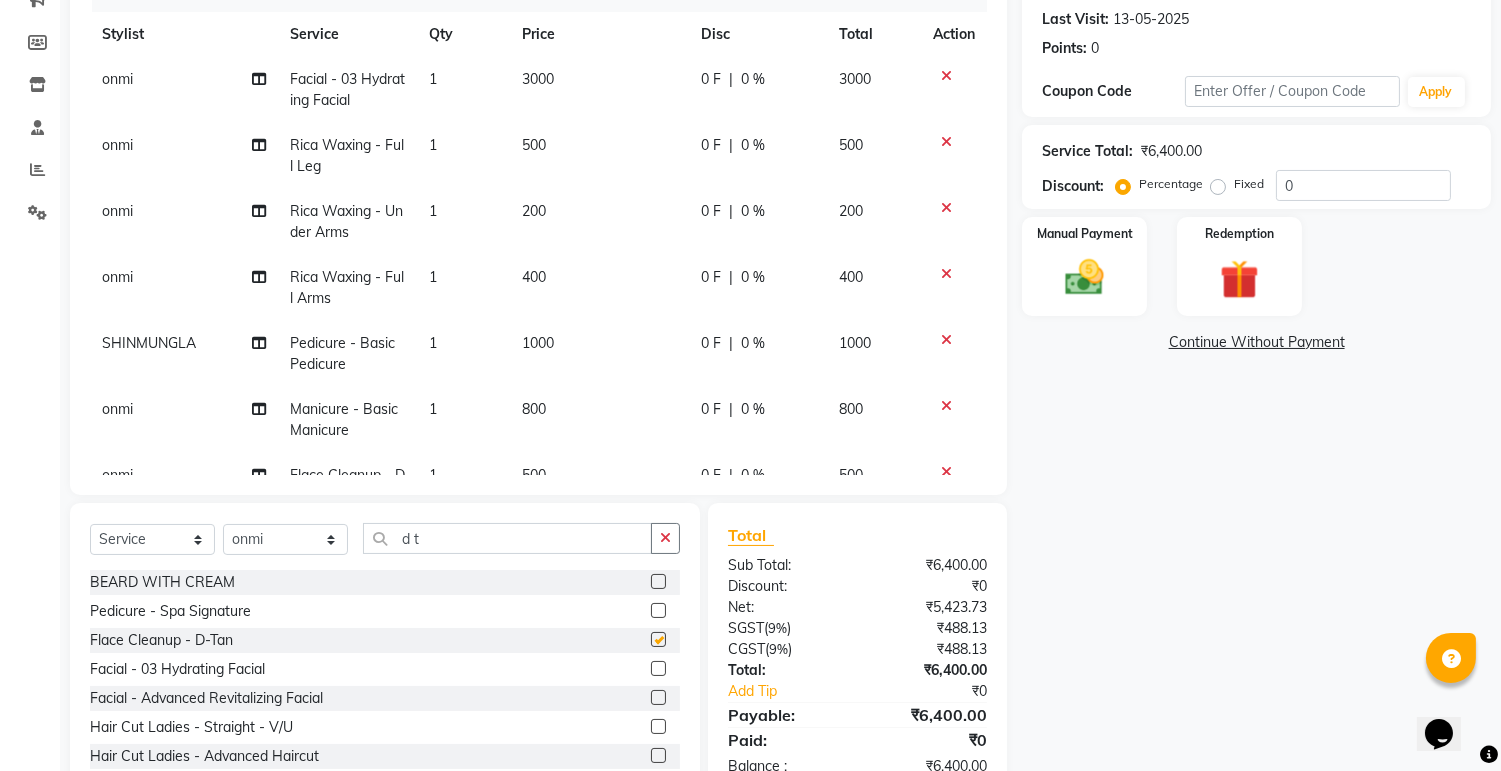 checkbox on "false" 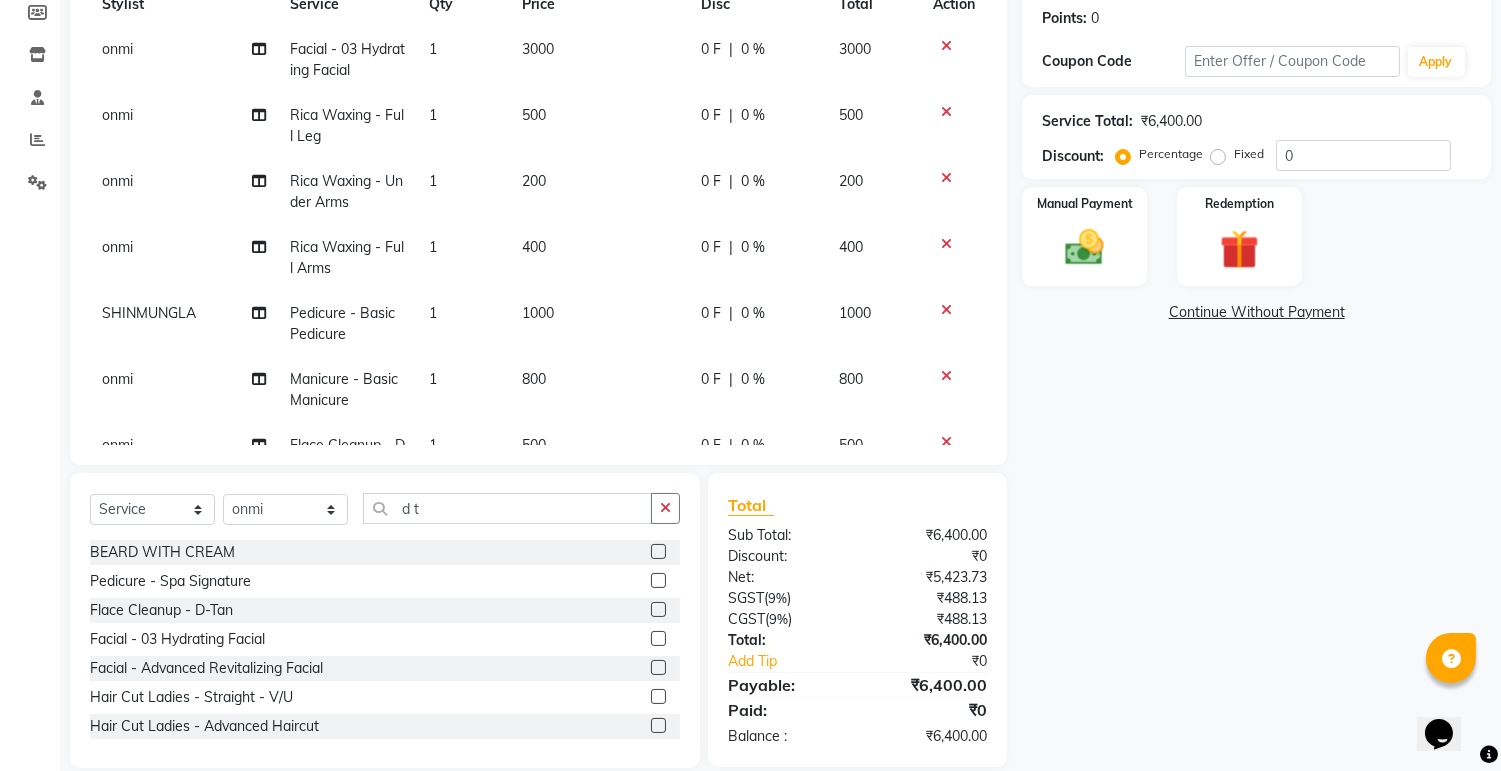 scroll, scrollTop: 330, scrollLeft: 0, axis: vertical 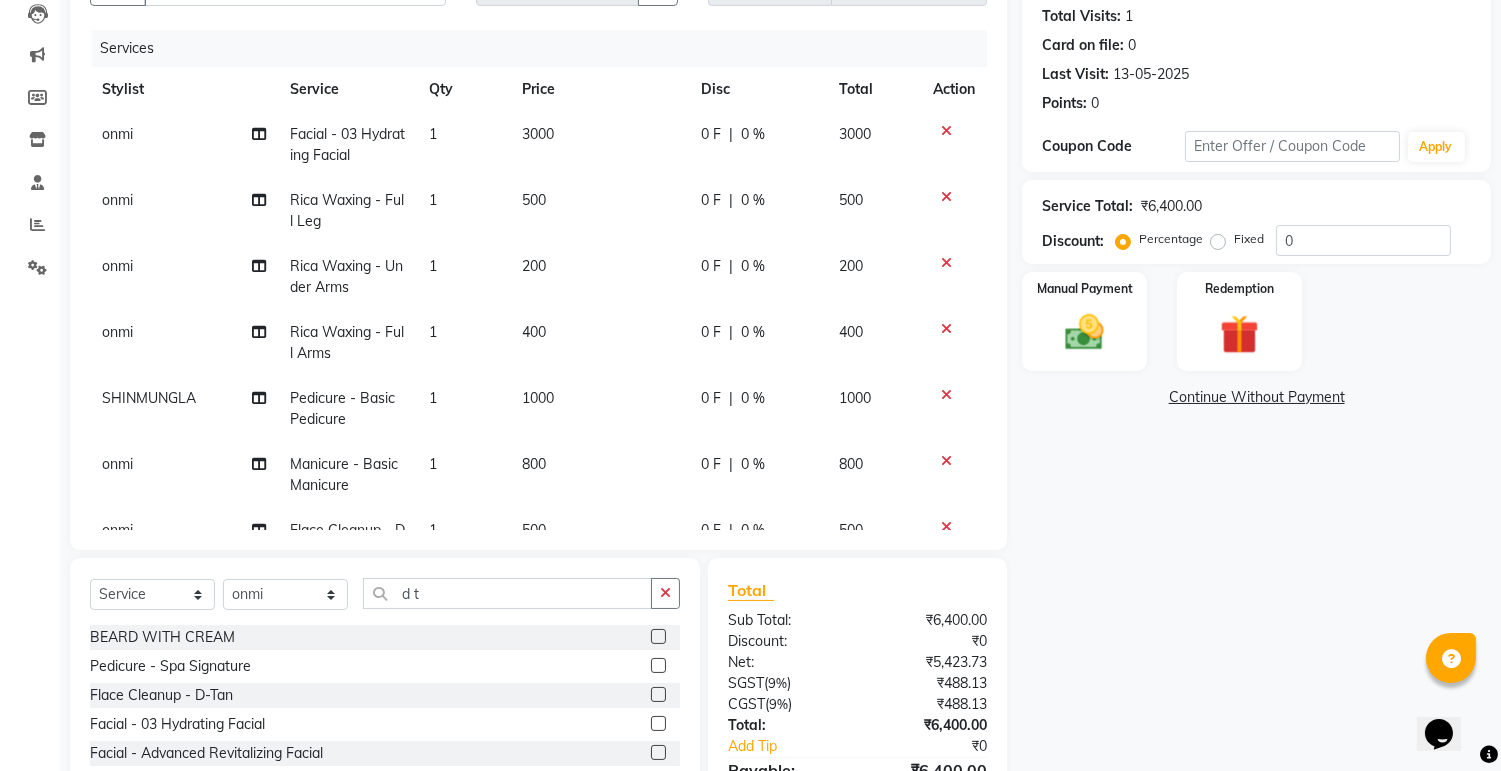 click 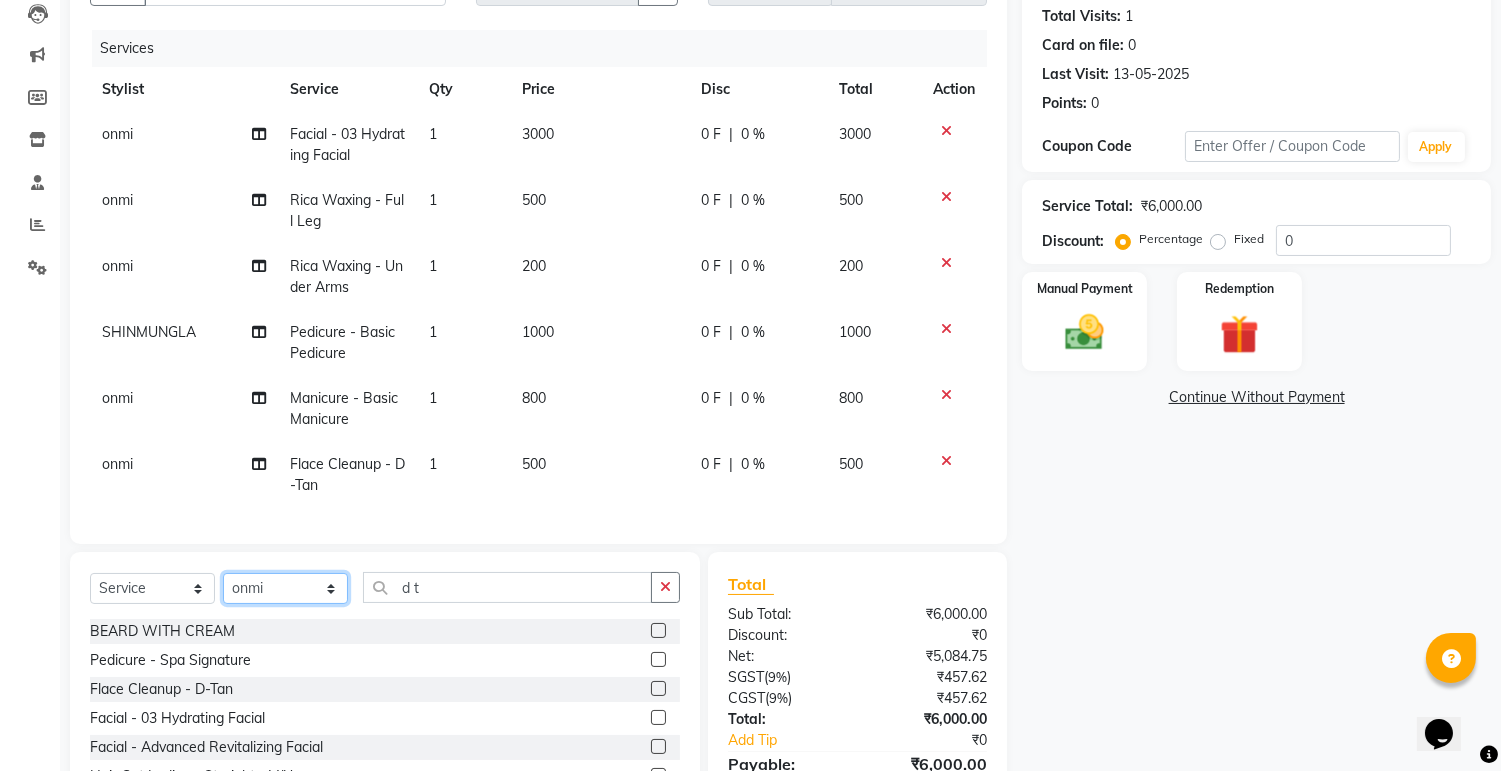 click on "Select Stylist ashim DEEPALI Ekrorla kapingshang Manager onmi pampam POKMI priya RANI ruhi SHINMUNGLA THANSHOK YUIMI" 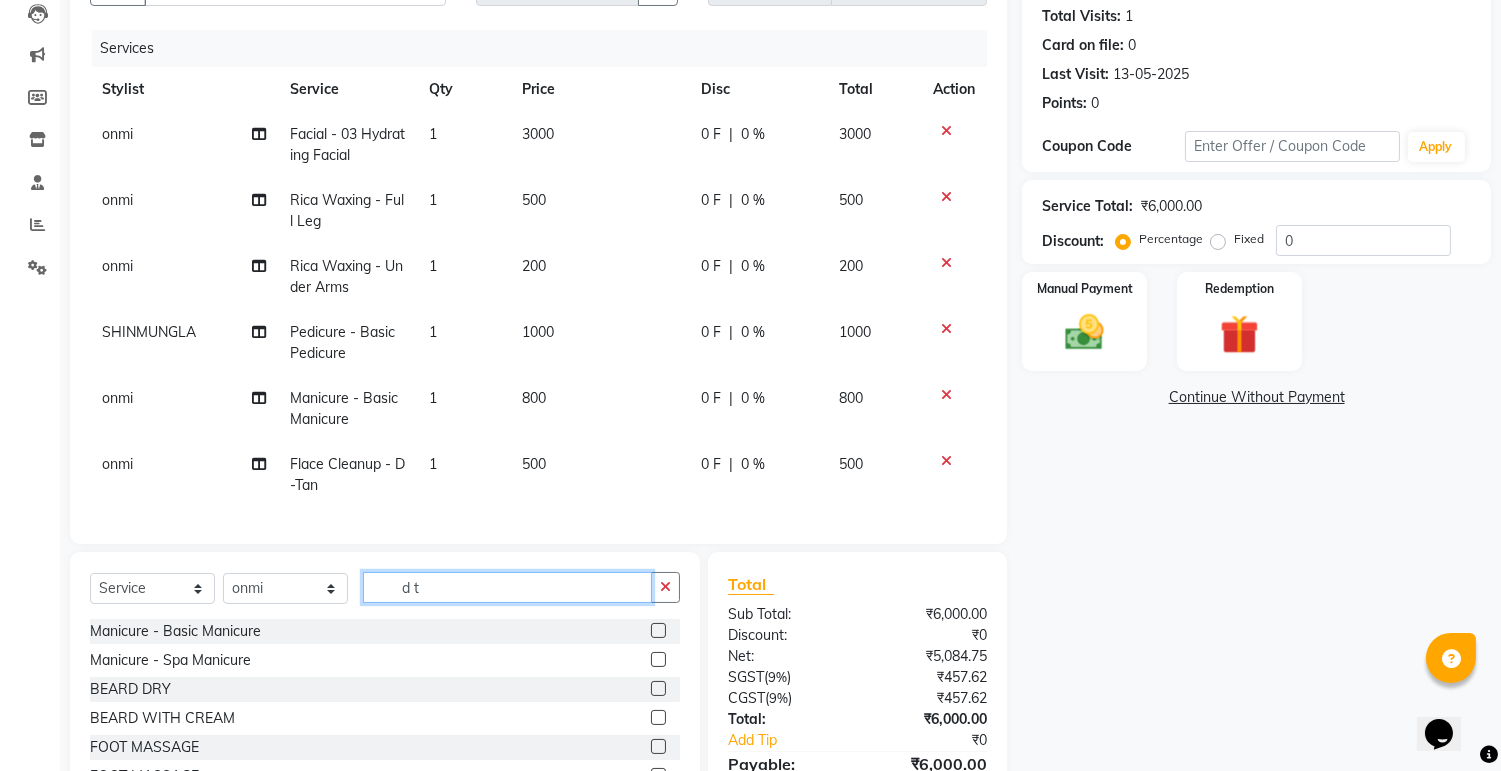 click on "d t" 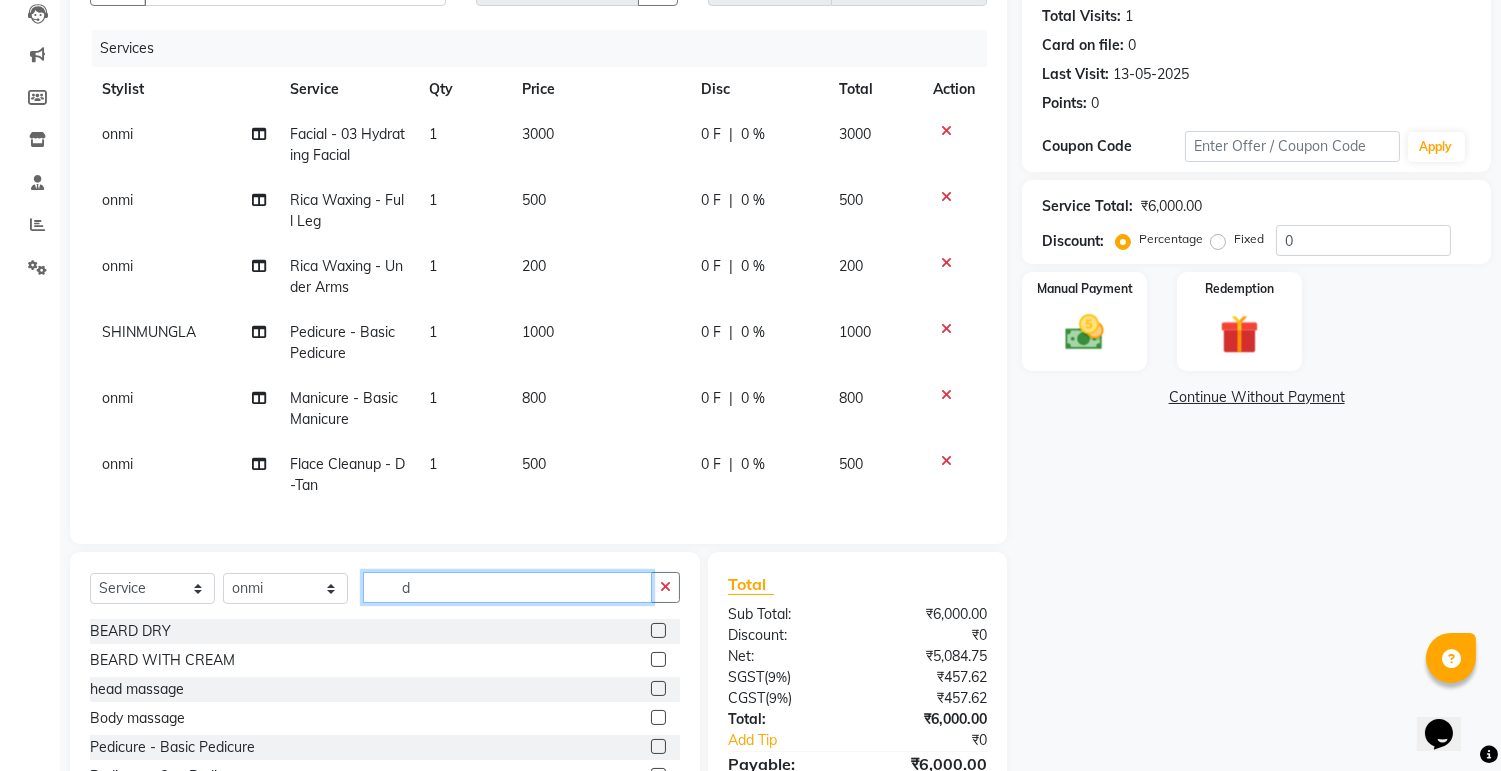 type on "d" 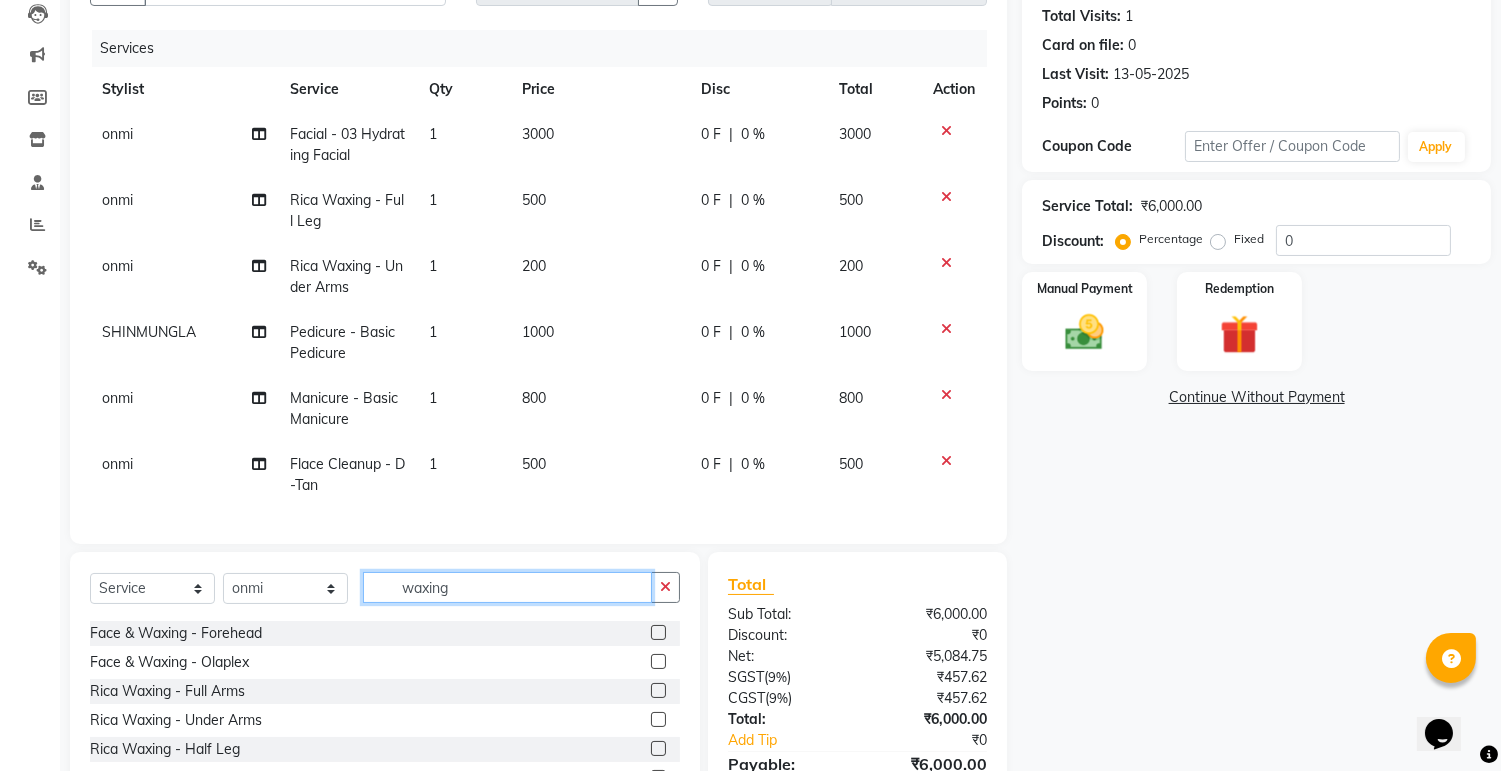 scroll, scrollTop: 222, scrollLeft: 0, axis: vertical 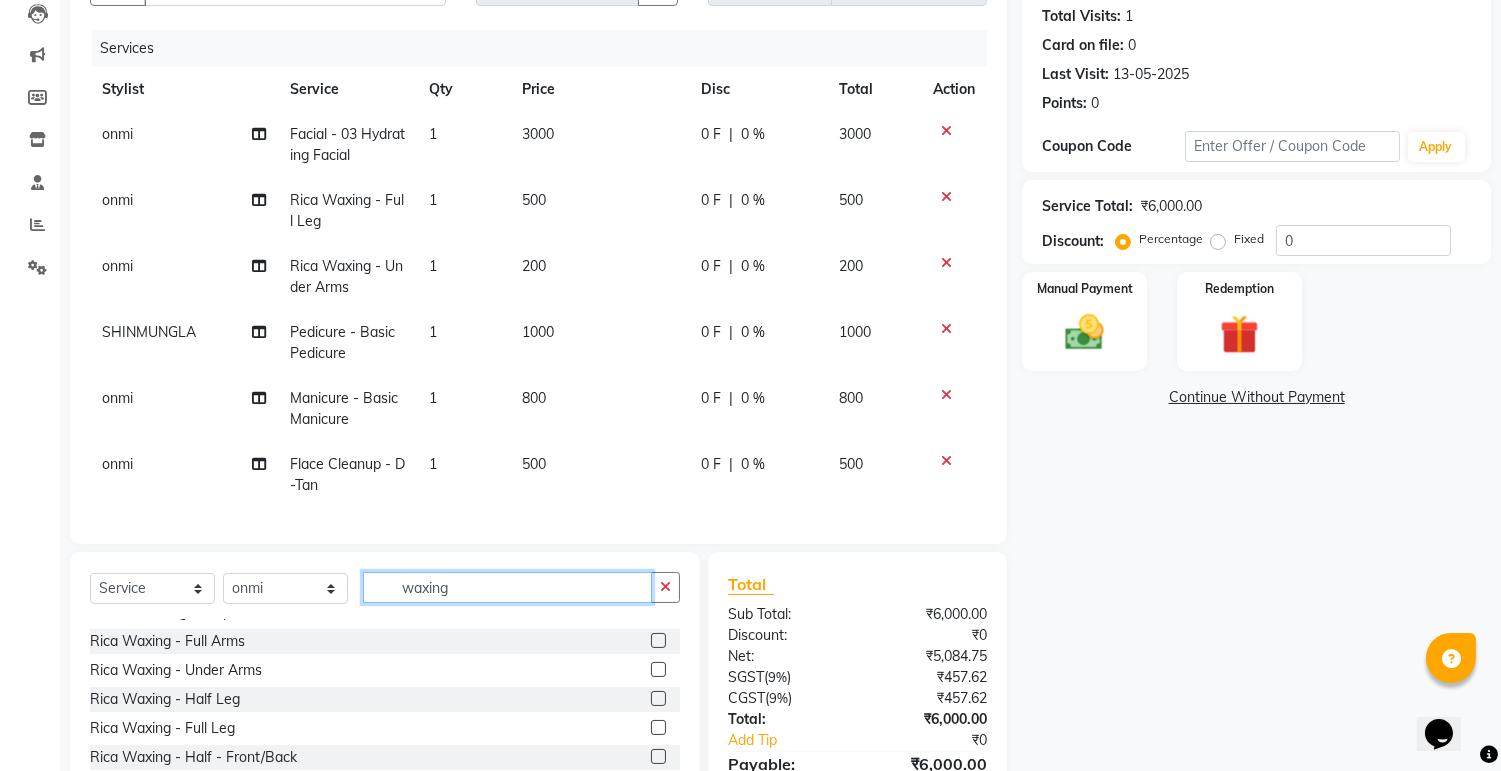 type on "waxing" 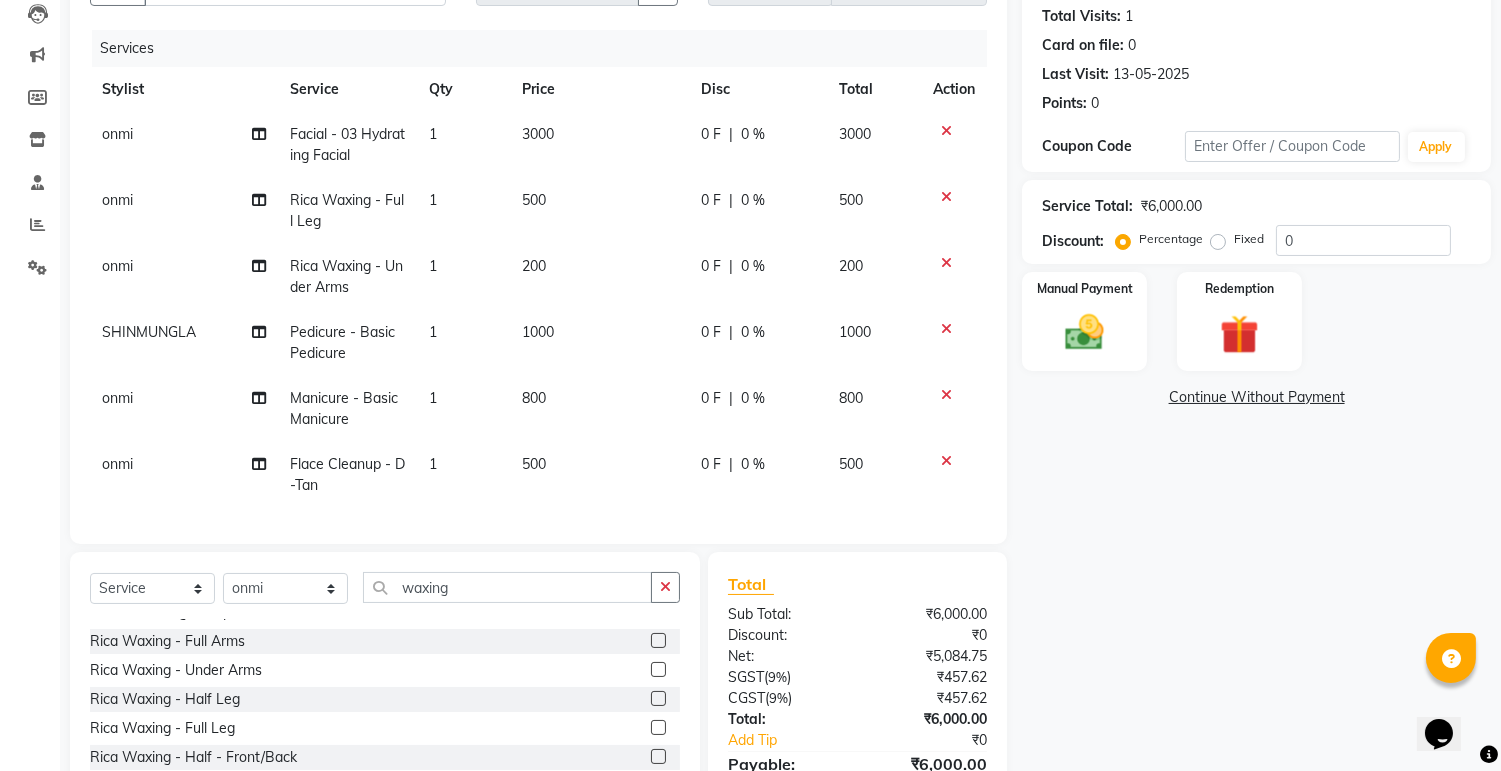 click 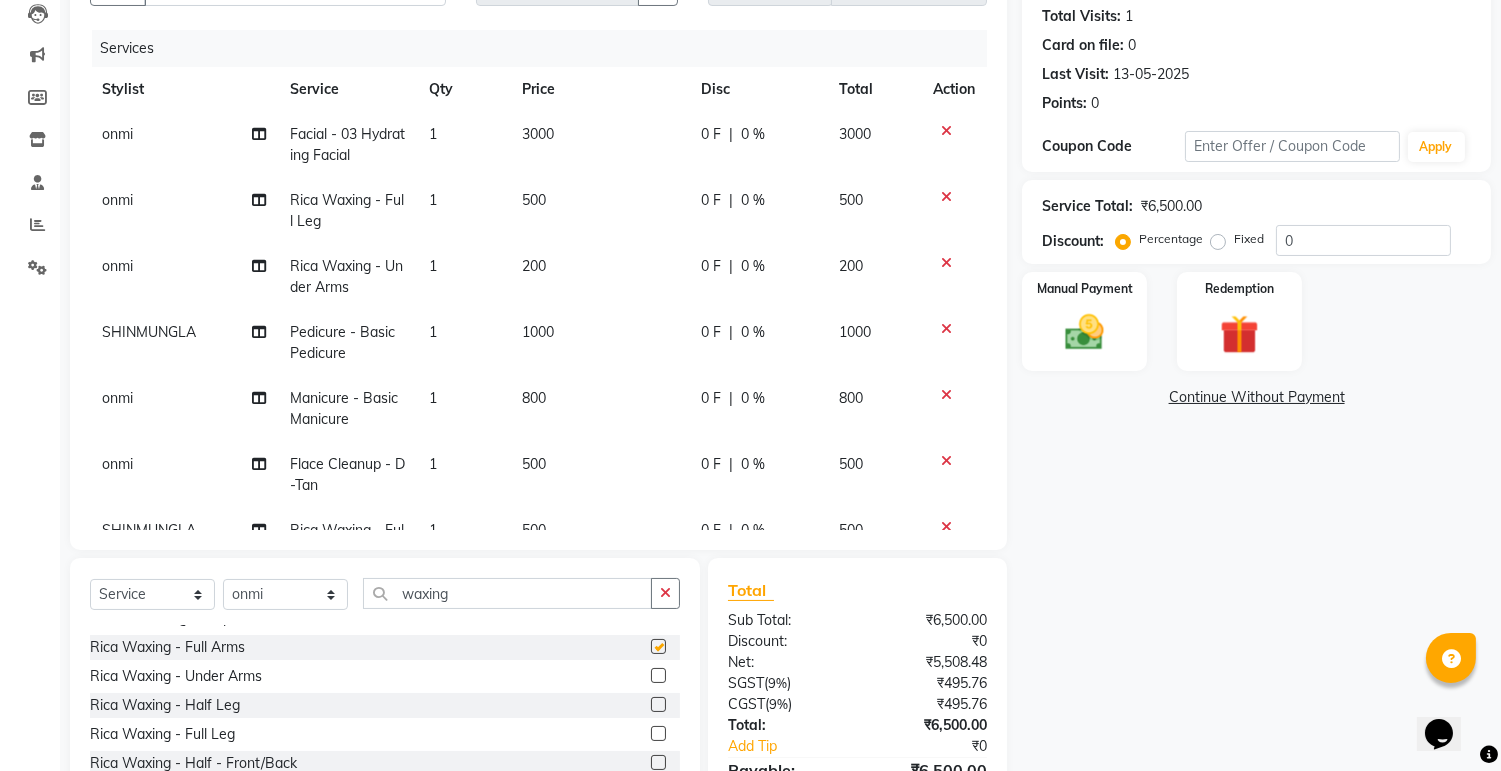 checkbox on "false" 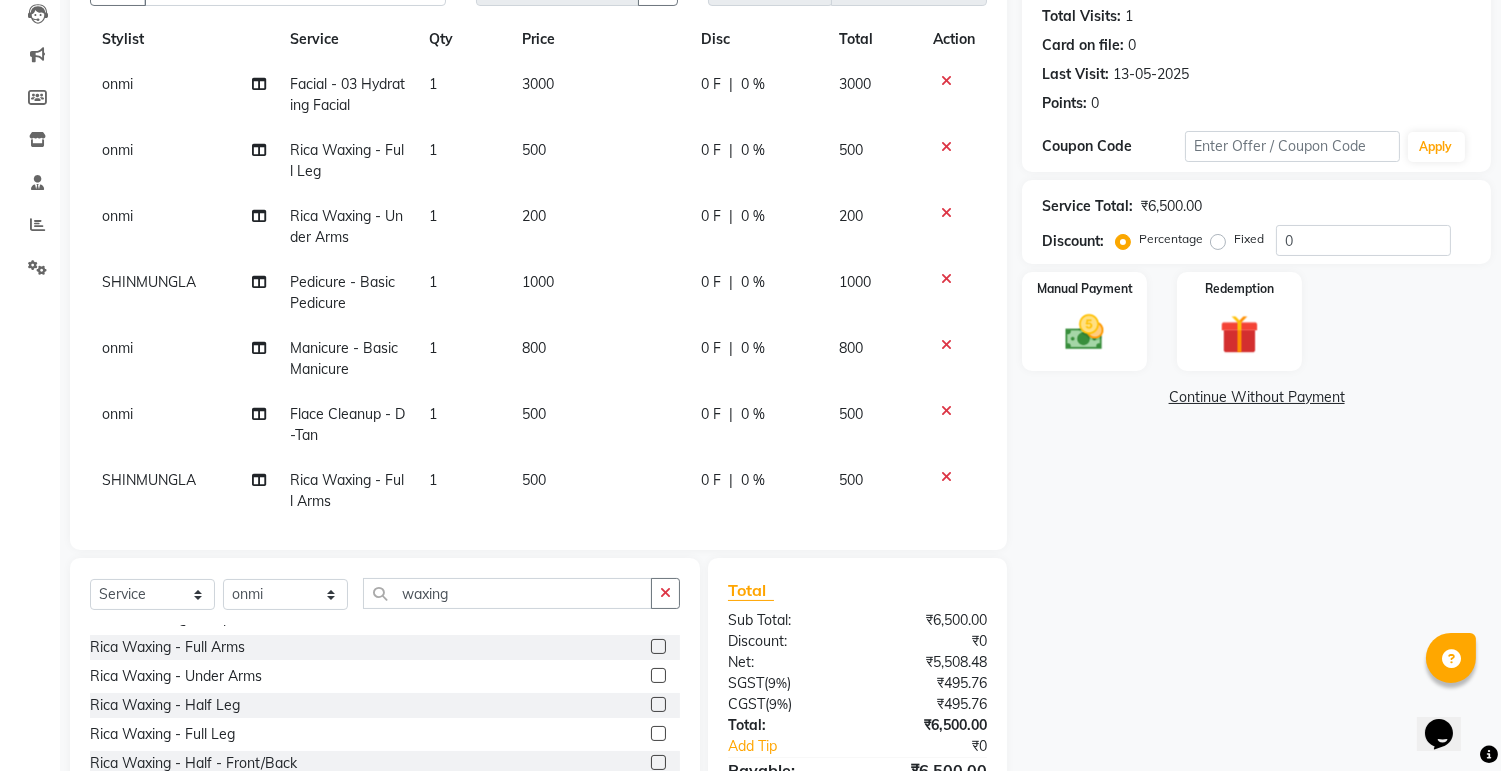 scroll, scrollTop: 76, scrollLeft: 0, axis: vertical 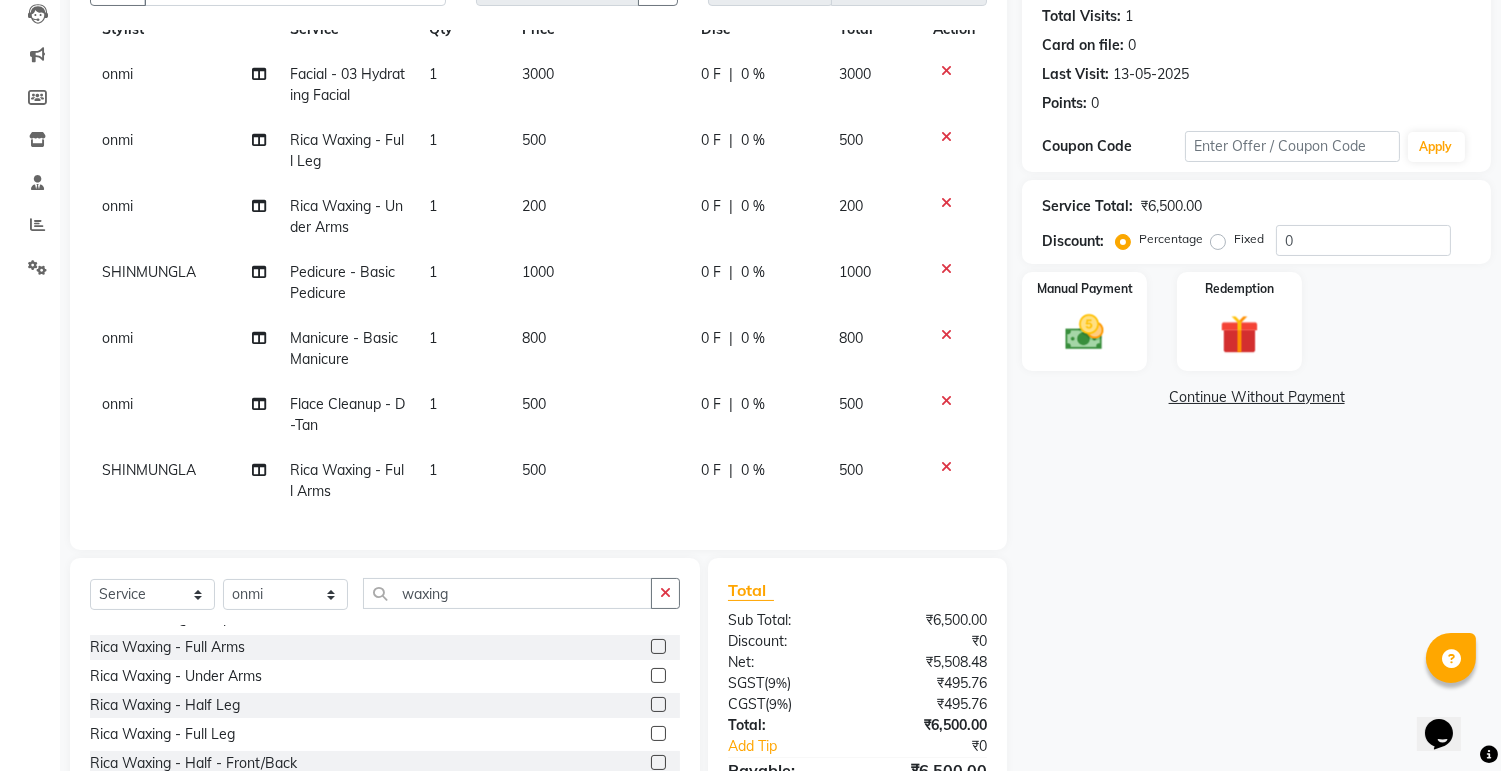 click on "500" 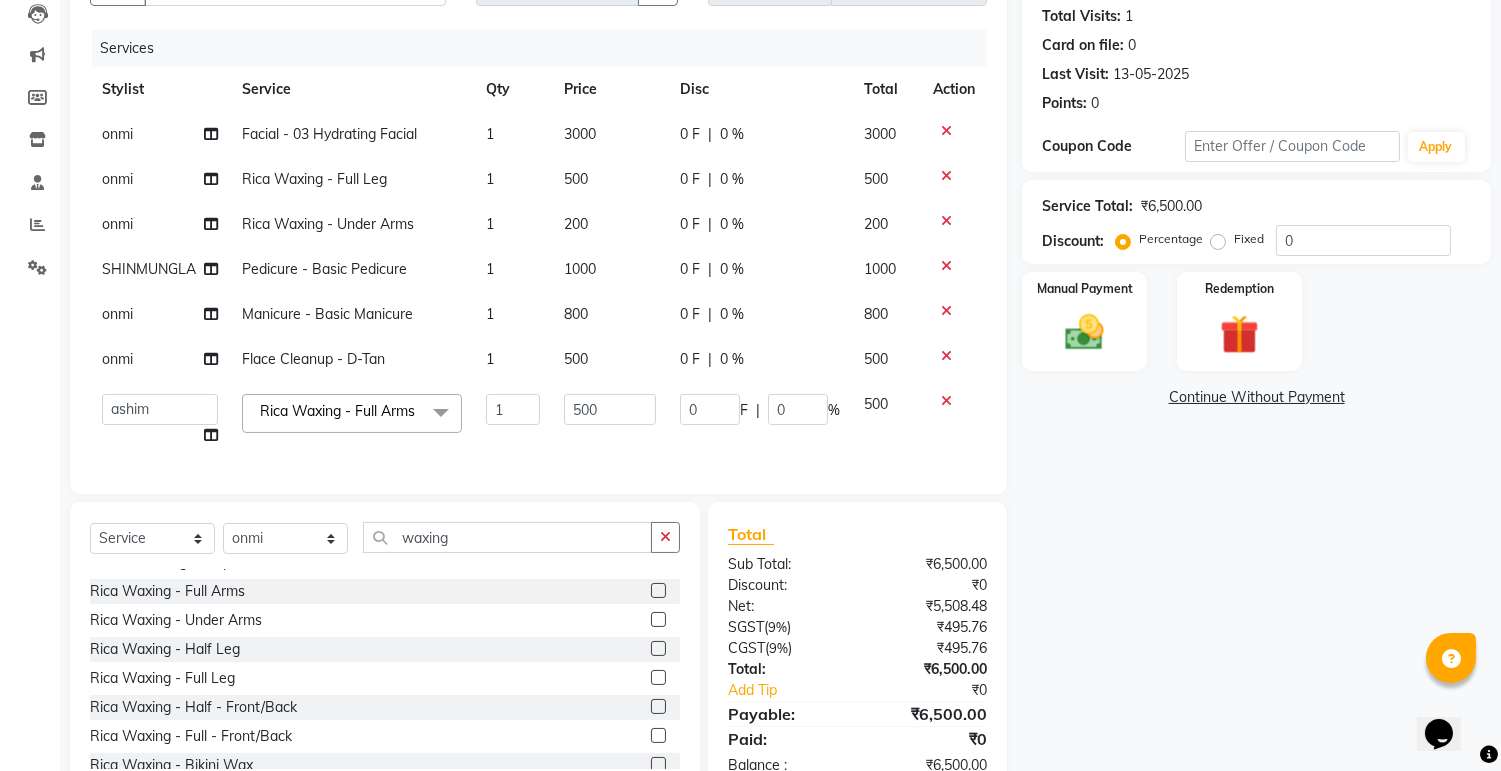 scroll, scrollTop: 0, scrollLeft: 0, axis: both 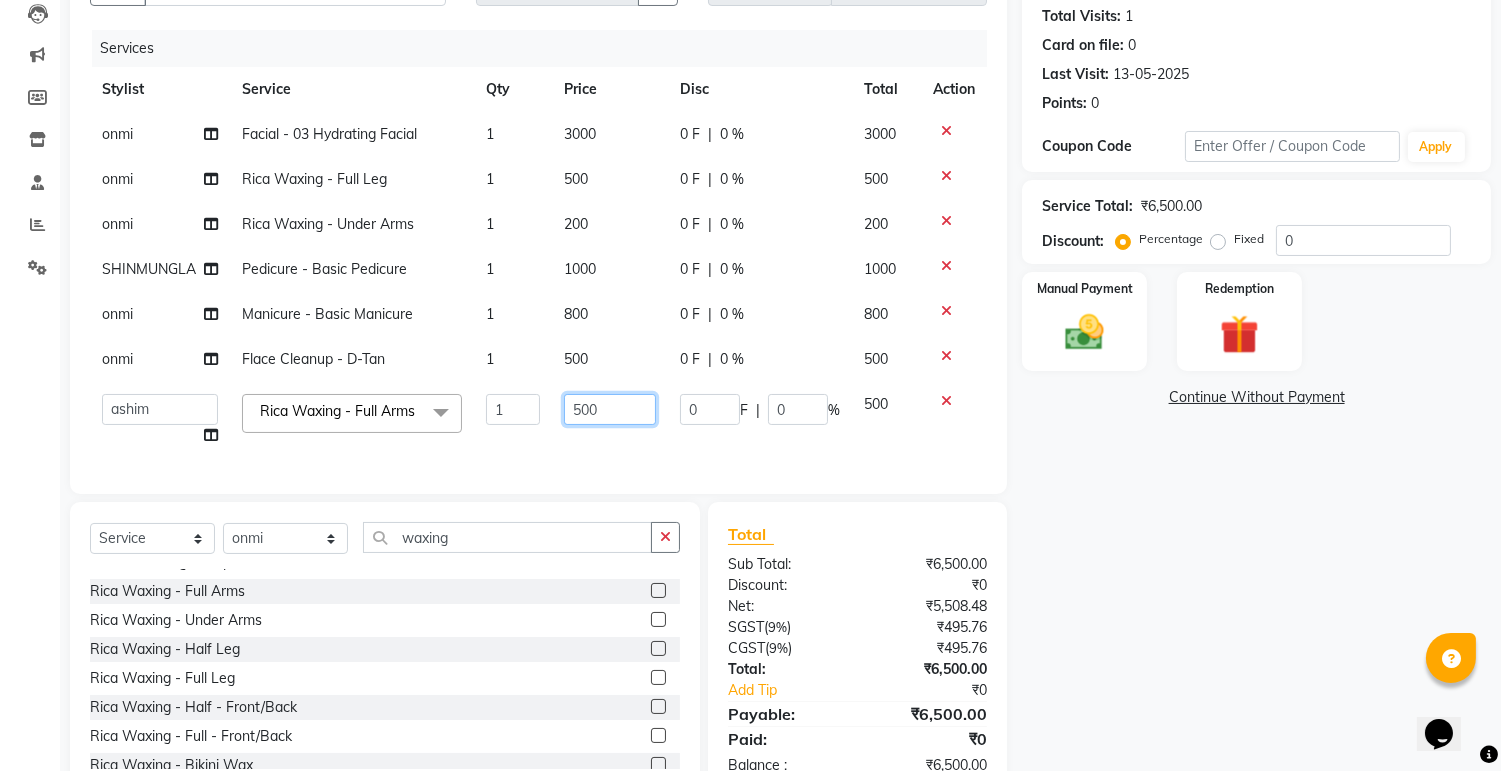 click on "500" 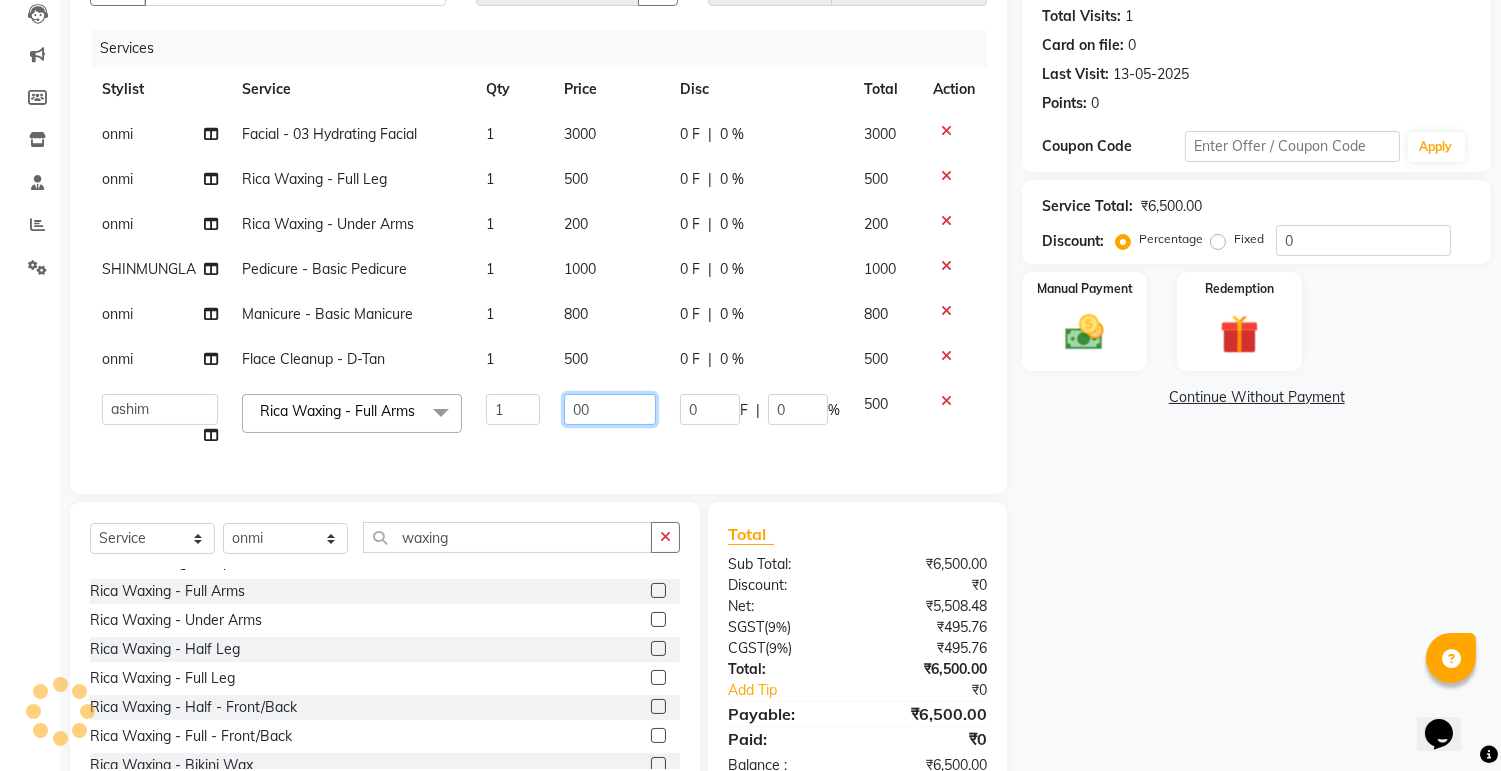 type on "400" 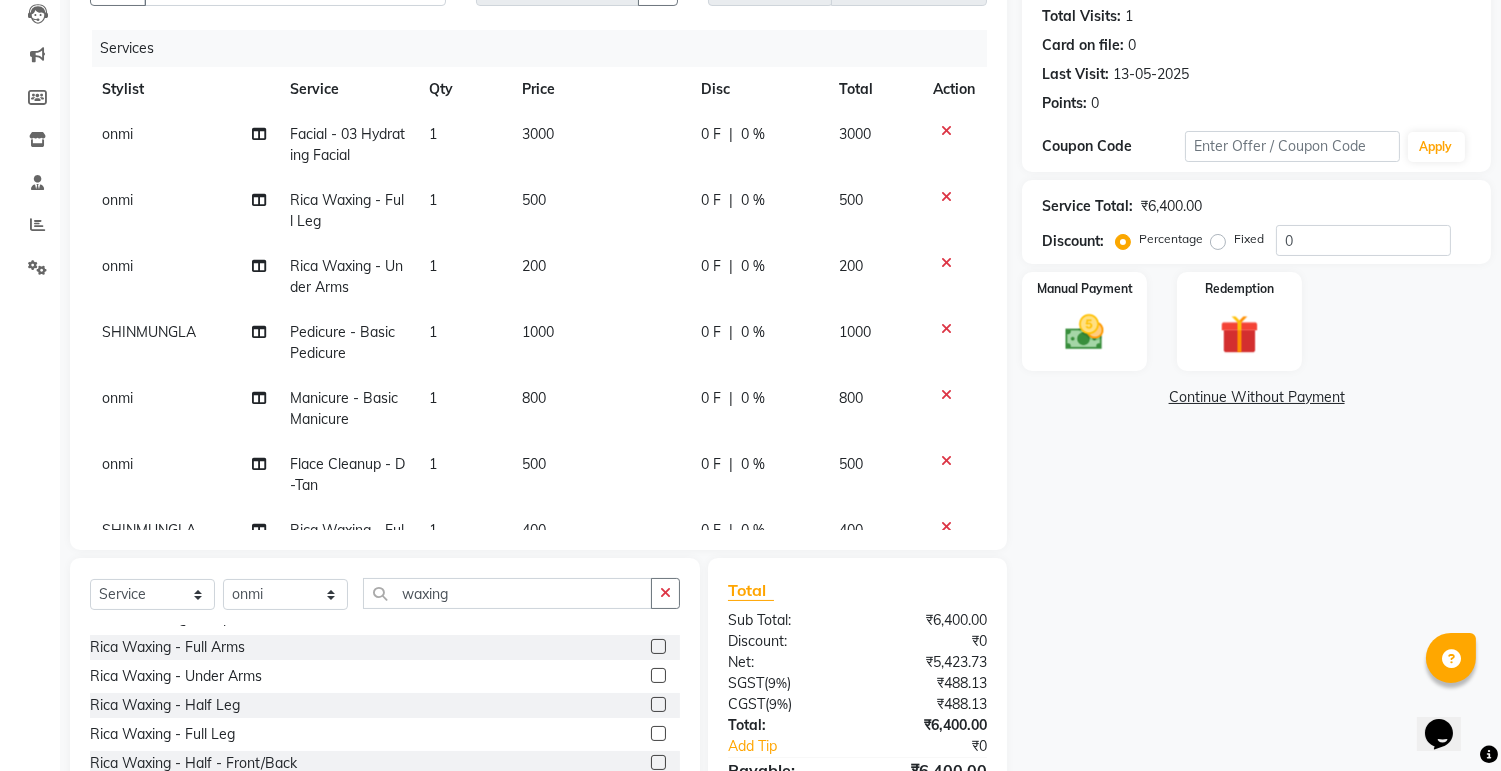 click on "Name: [NAME] Membership: No Active Membership Total Visits: 1 Card on file: 0 Last Visit: 13-05-2025 Points: 0 Coupon Code Apply Service Total: ₹6,400.00 Discount: Percentage Fixed 0 Manual Payment Redemption Continue Without Payment" 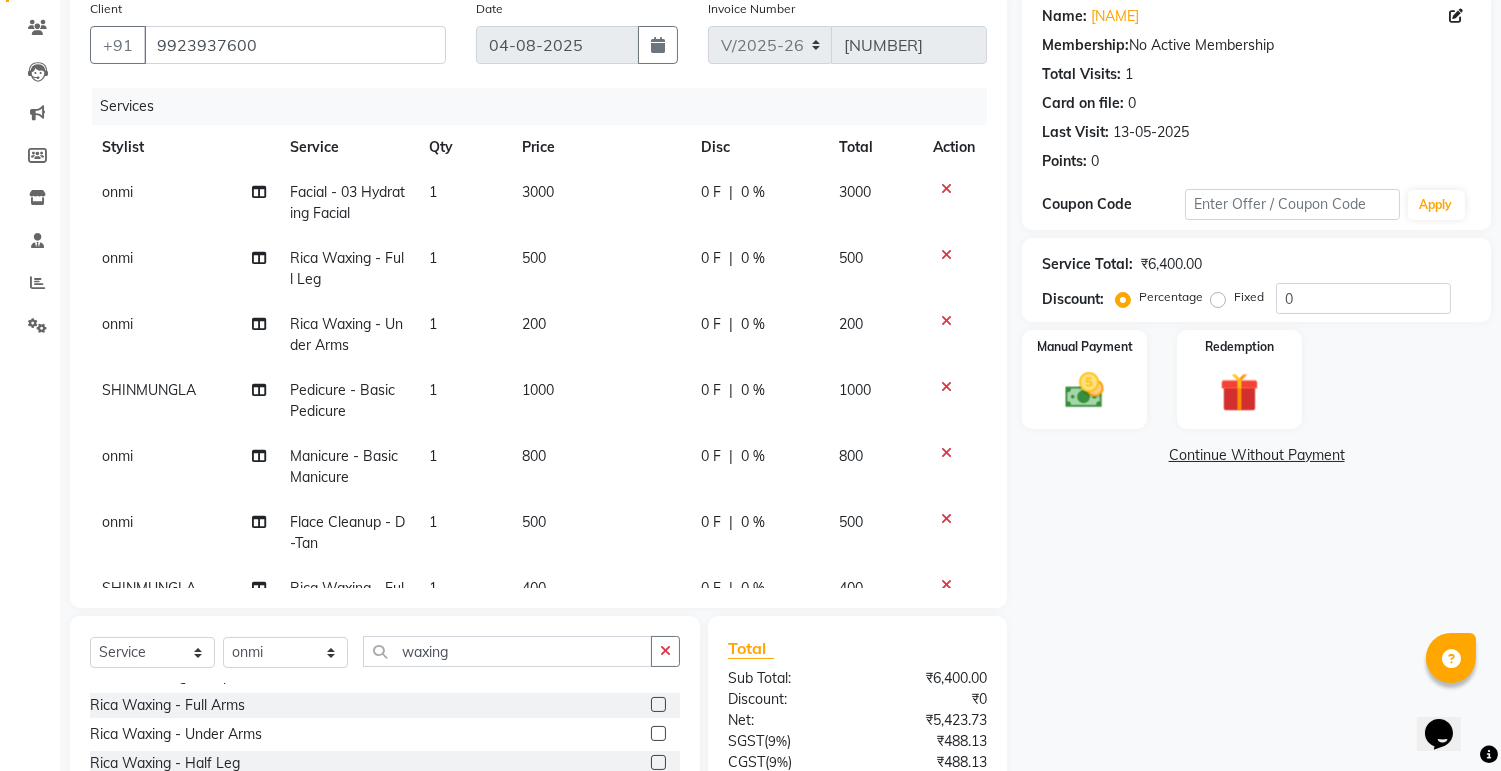 scroll, scrollTop: 107, scrollLeft: 0, axis: vertical 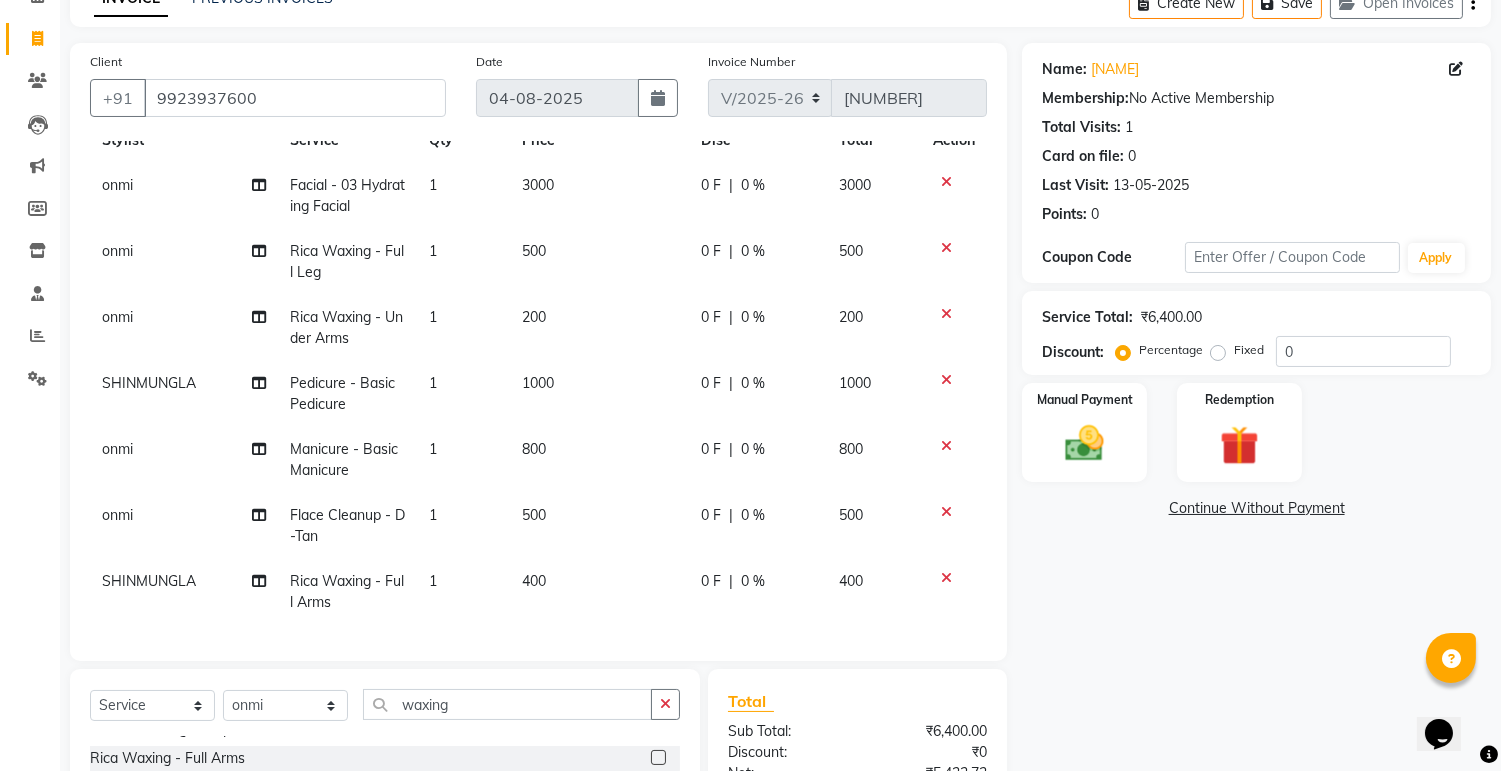 click on "200" 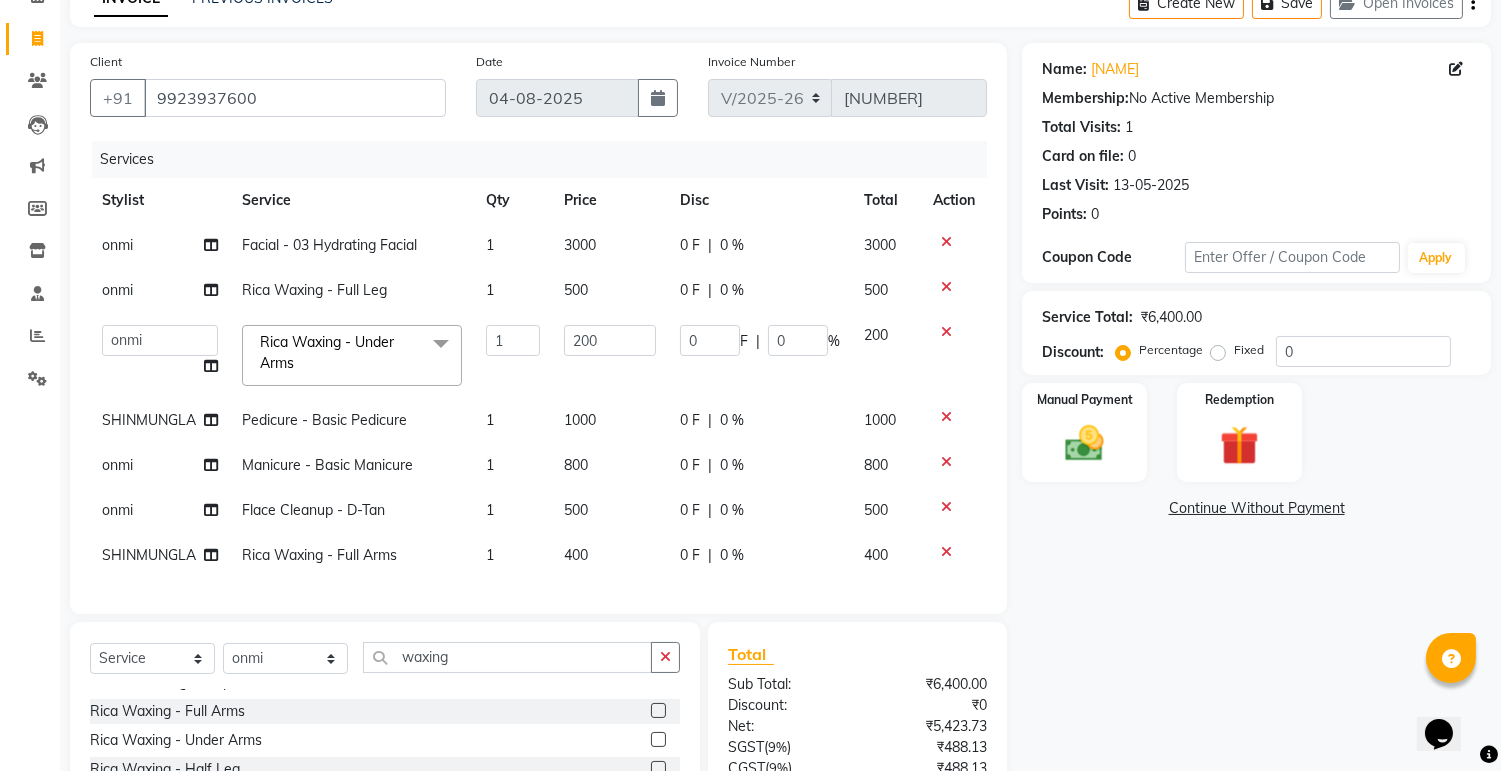 scroll, scrollTop: 0, scrollLeft: 0, axis: both 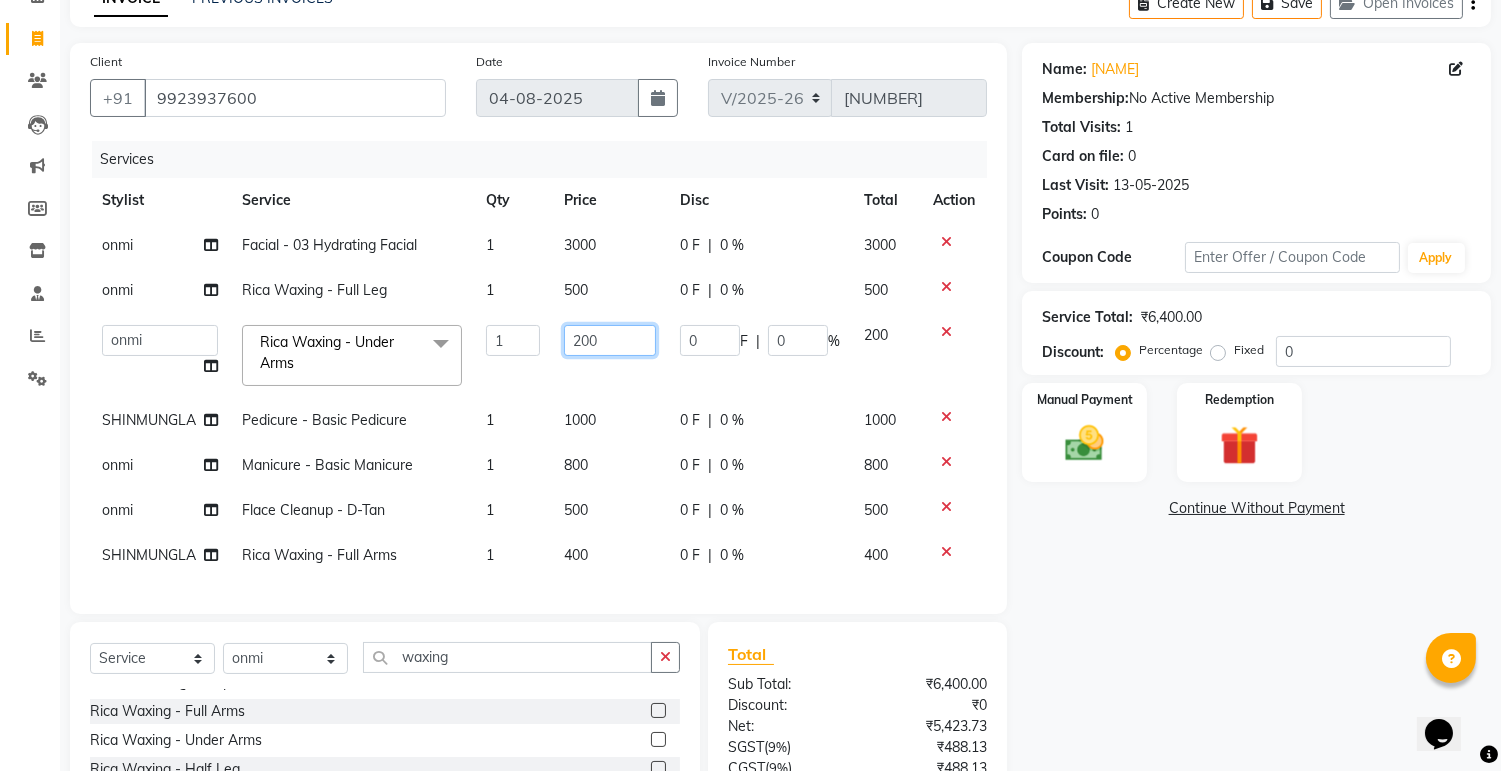 click on "200" 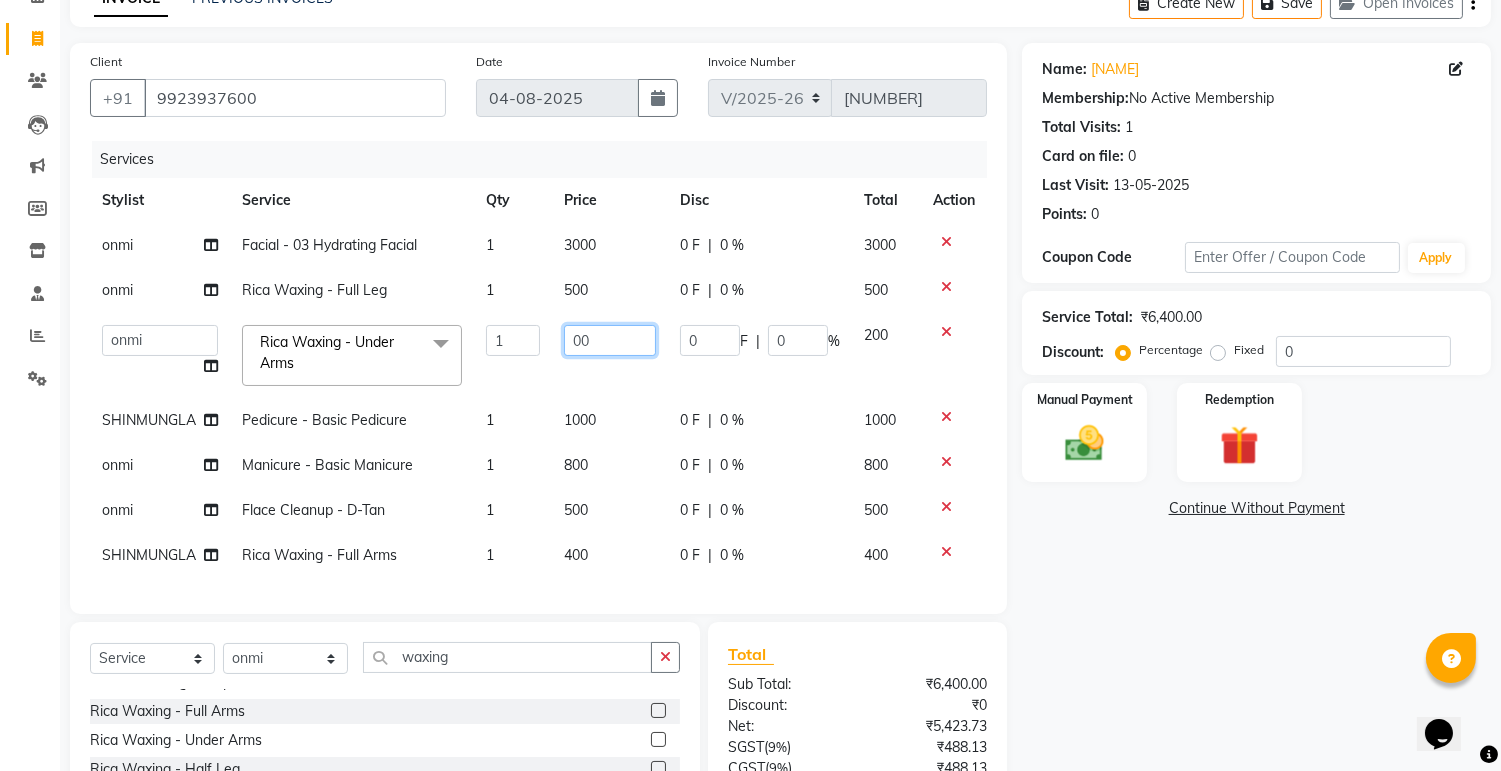 type on "100" 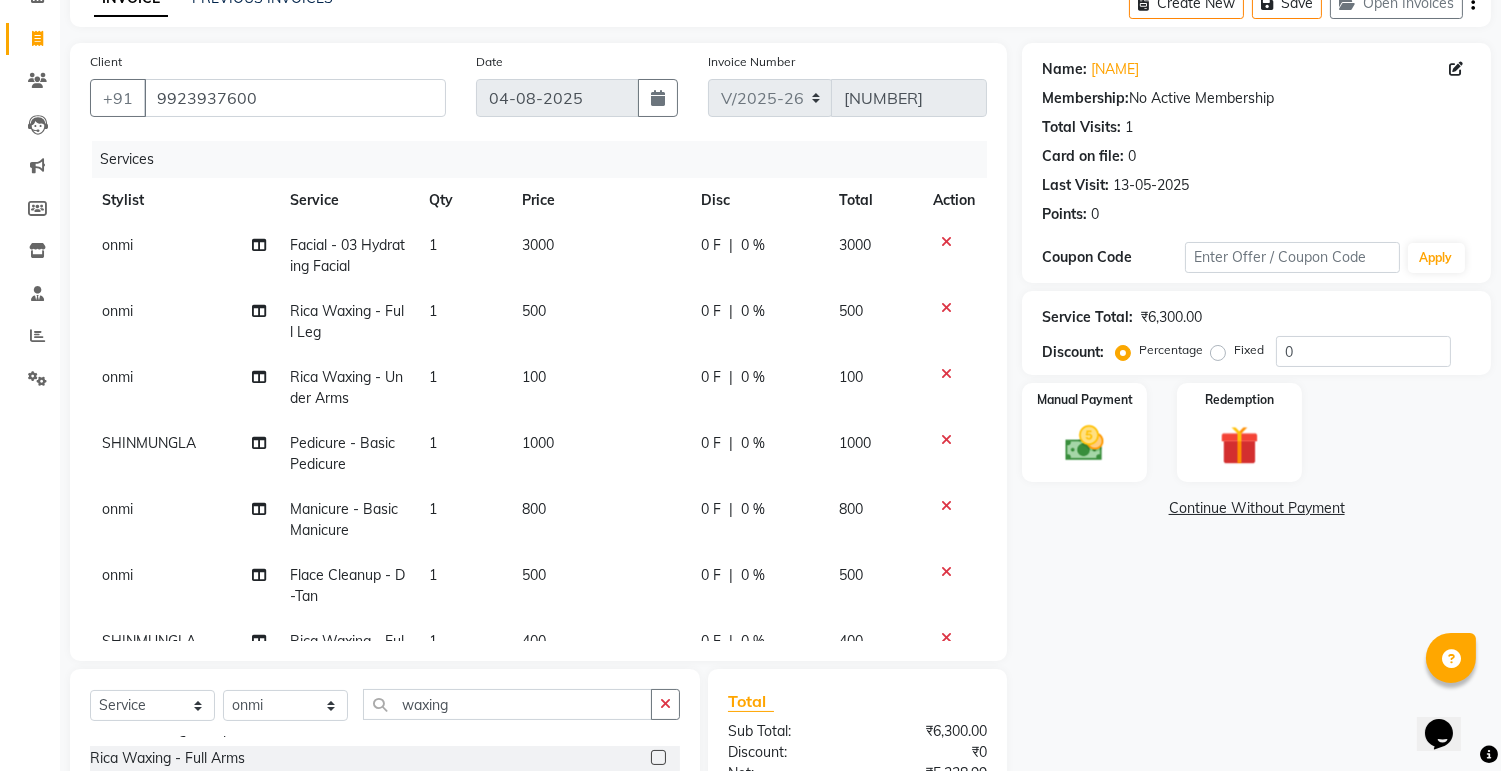 click on "Name: [NAME] Membership: No Active Membership Total Visits: 1 Card on file: 0 Last Visit: 13-05-2025 Points: 0 Coupon Code Apply Service Total: ₹6,300.00 Discount: Percentage Fixed 0 Manual Payment Redemption Continue Without Payment" 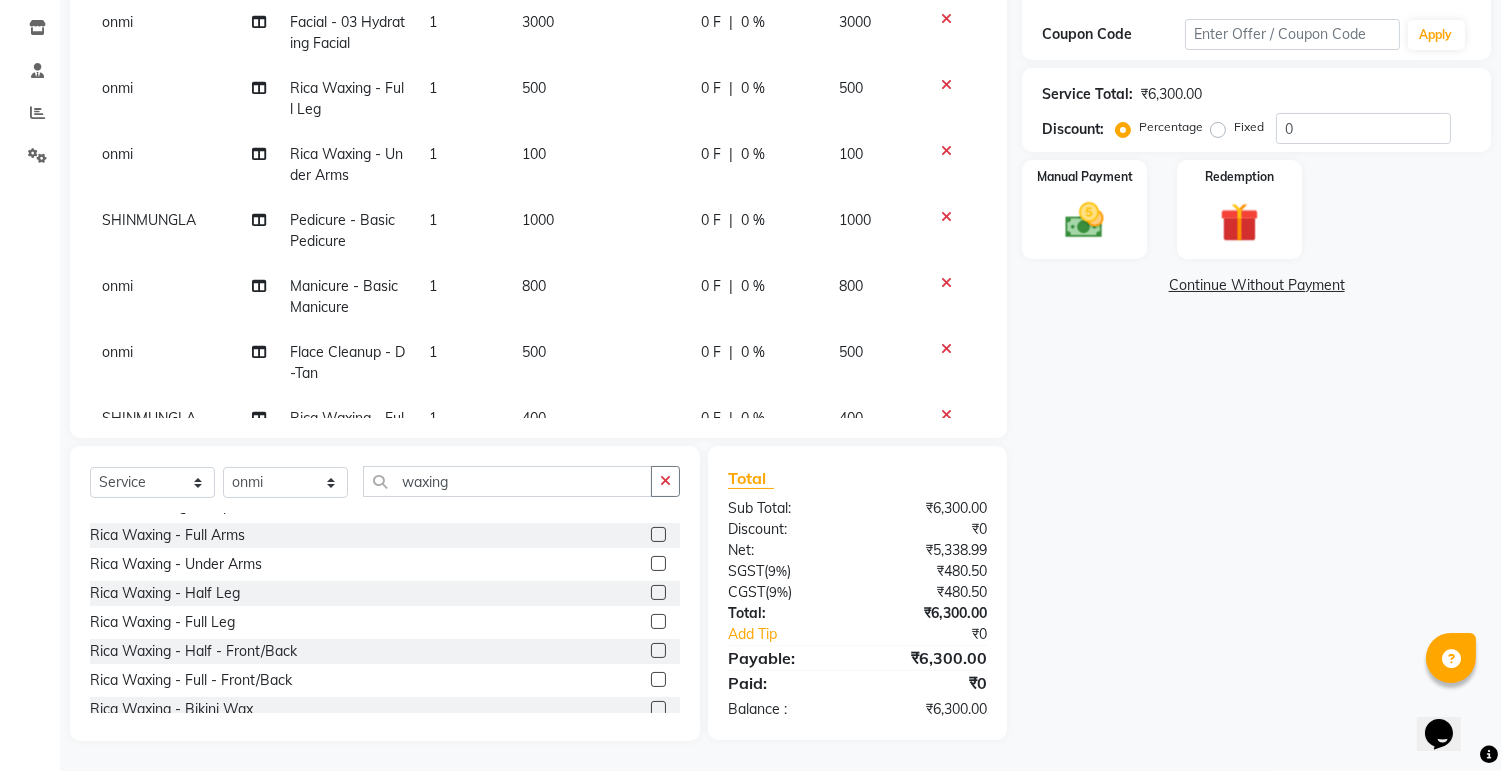 click on "Fixed" 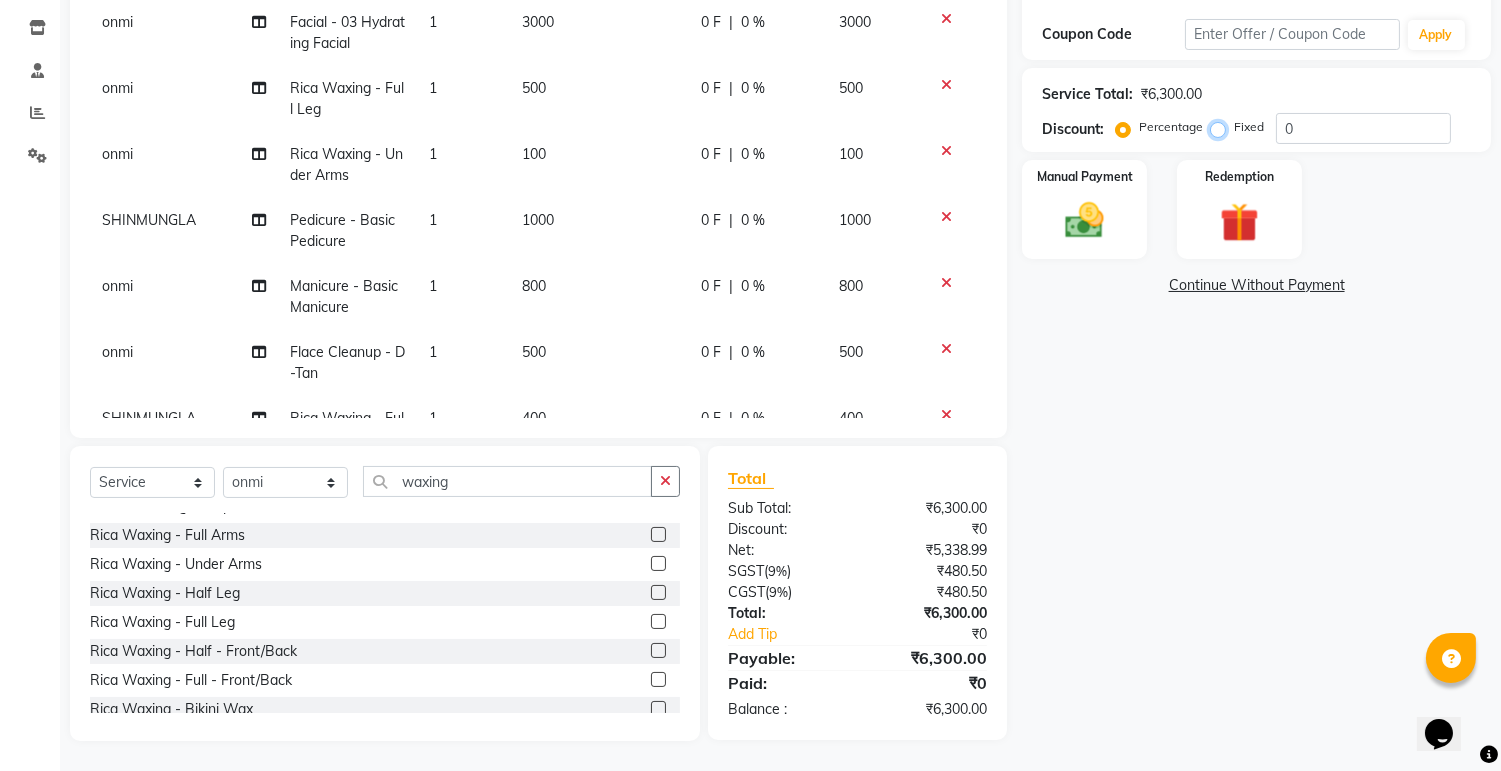 click on "Fixed" at bounding box center (1222, 127) 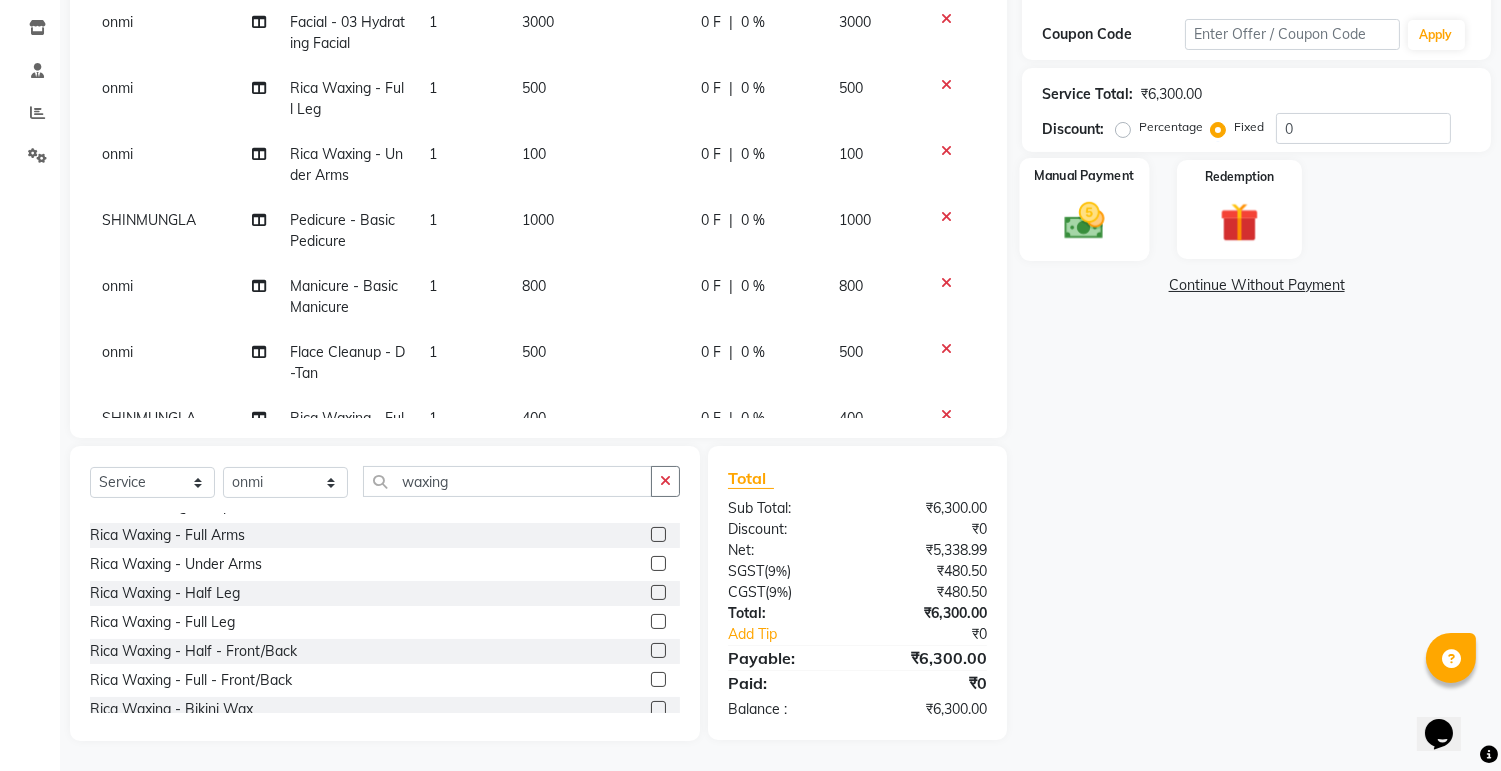 click 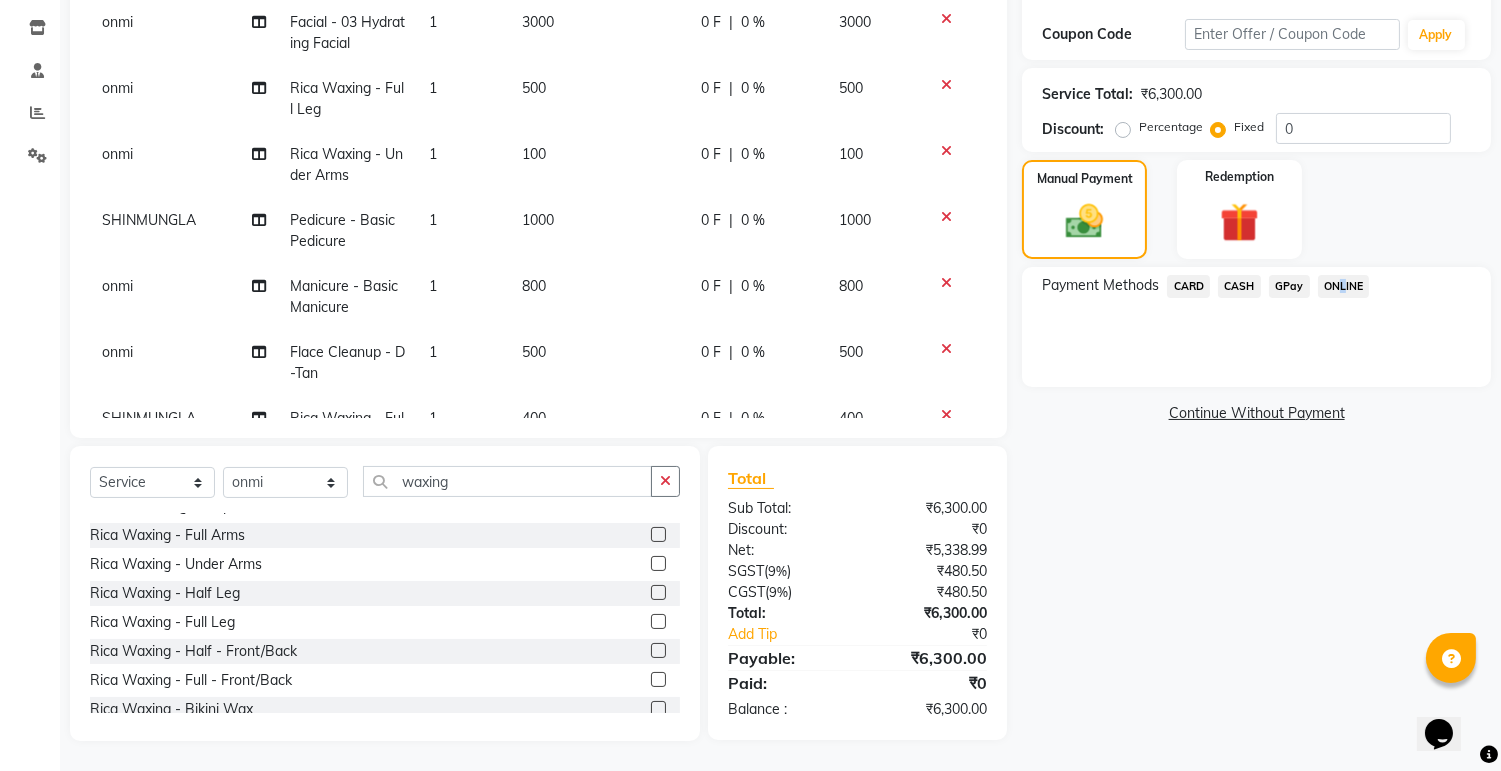 click on "ONLINE" 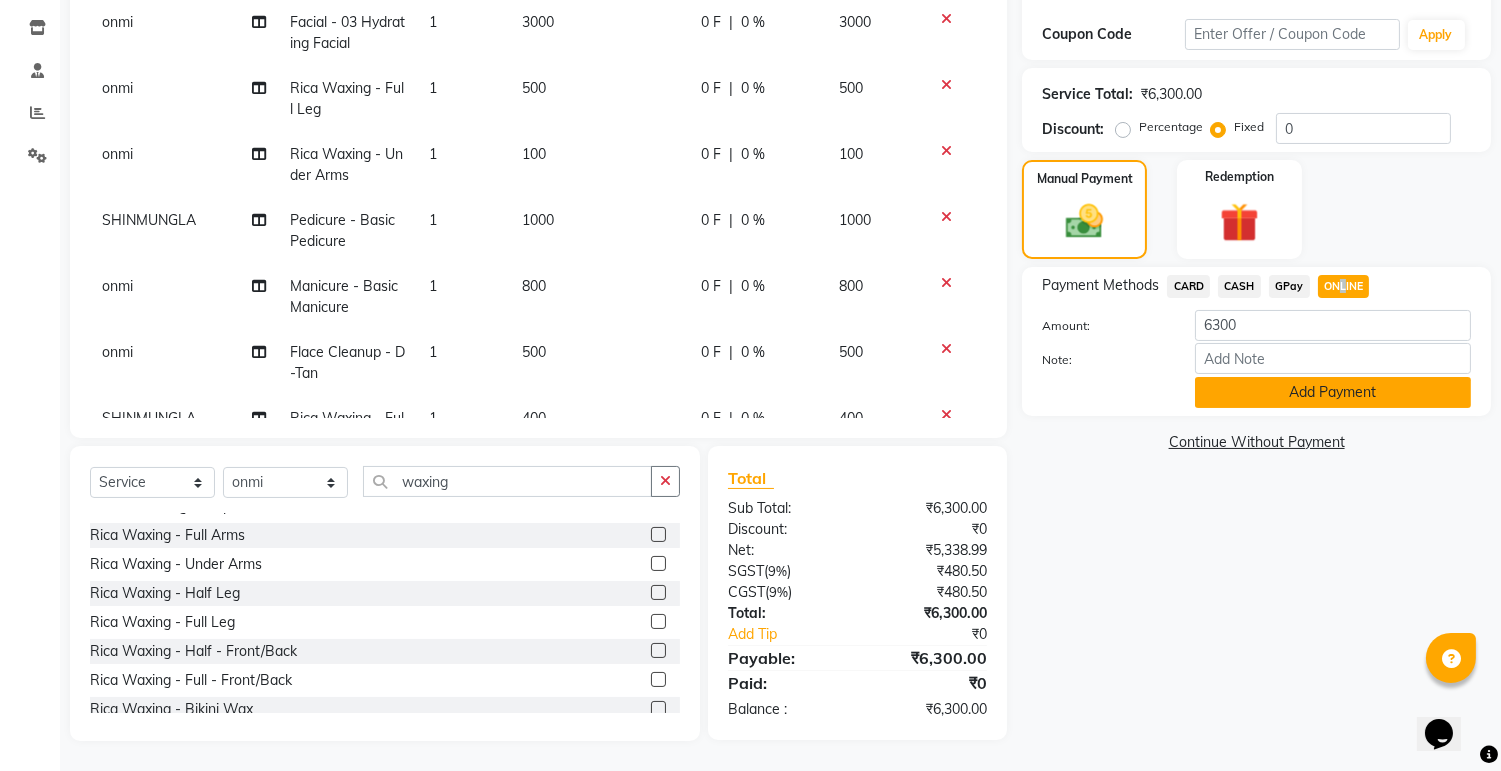 click on "Add Payment" 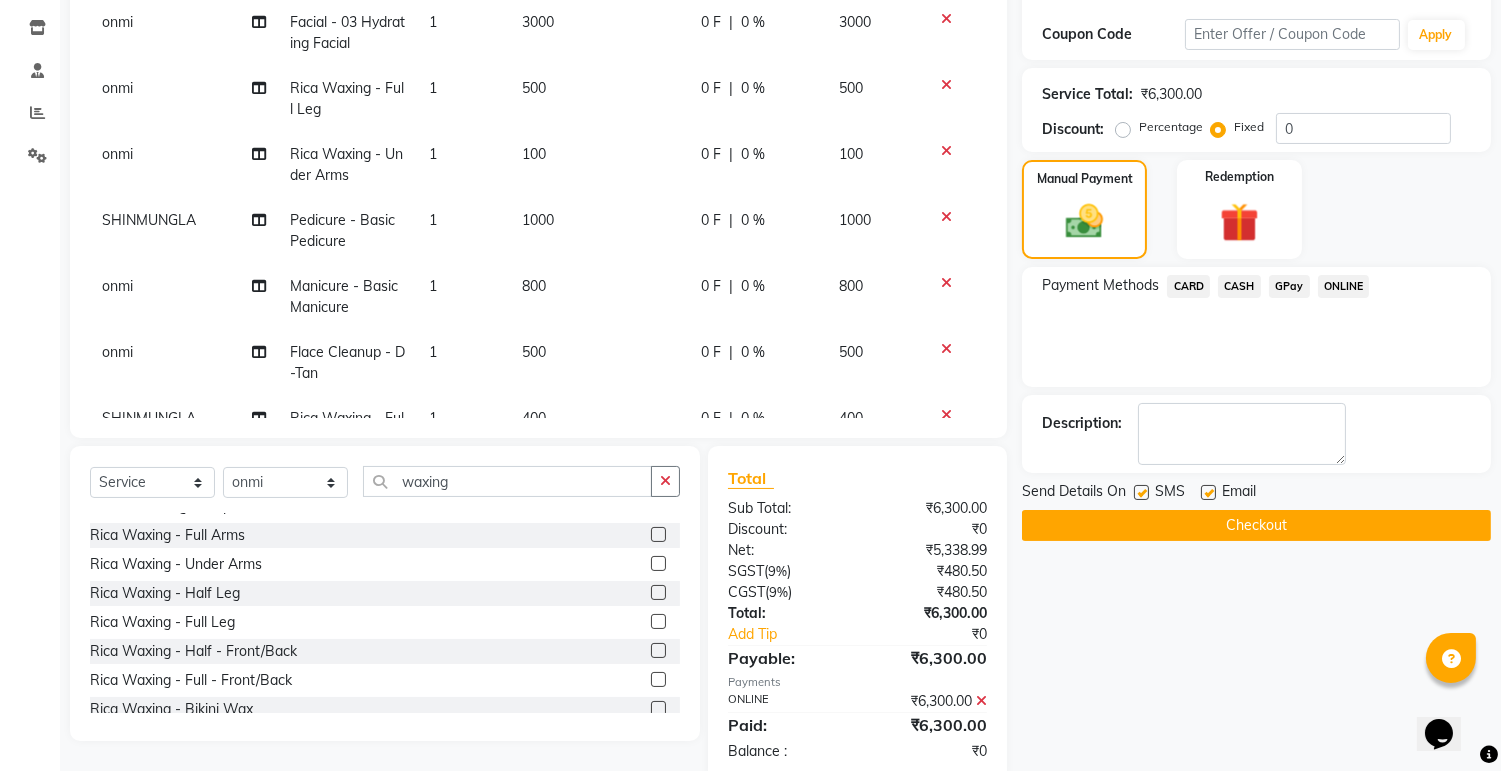click 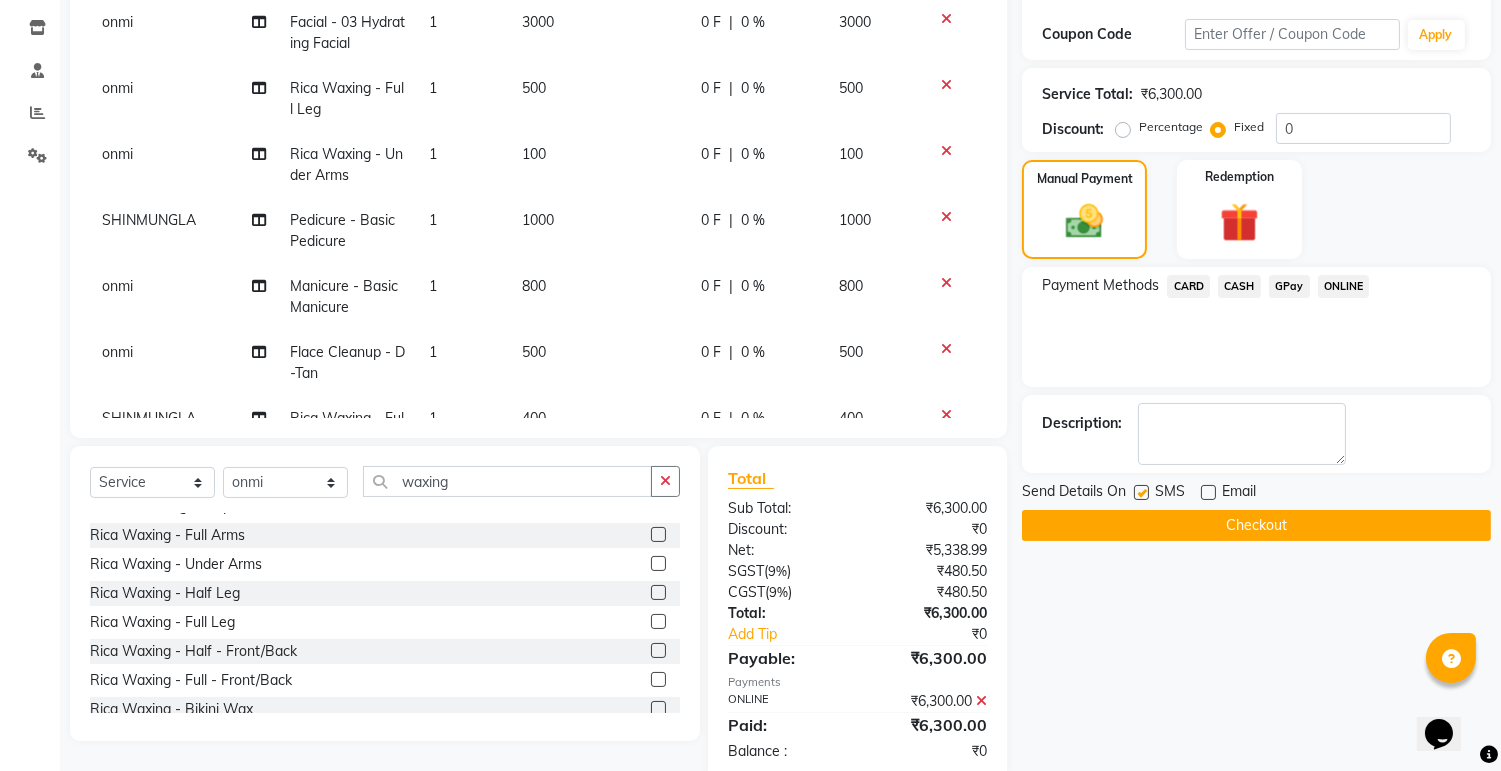 click 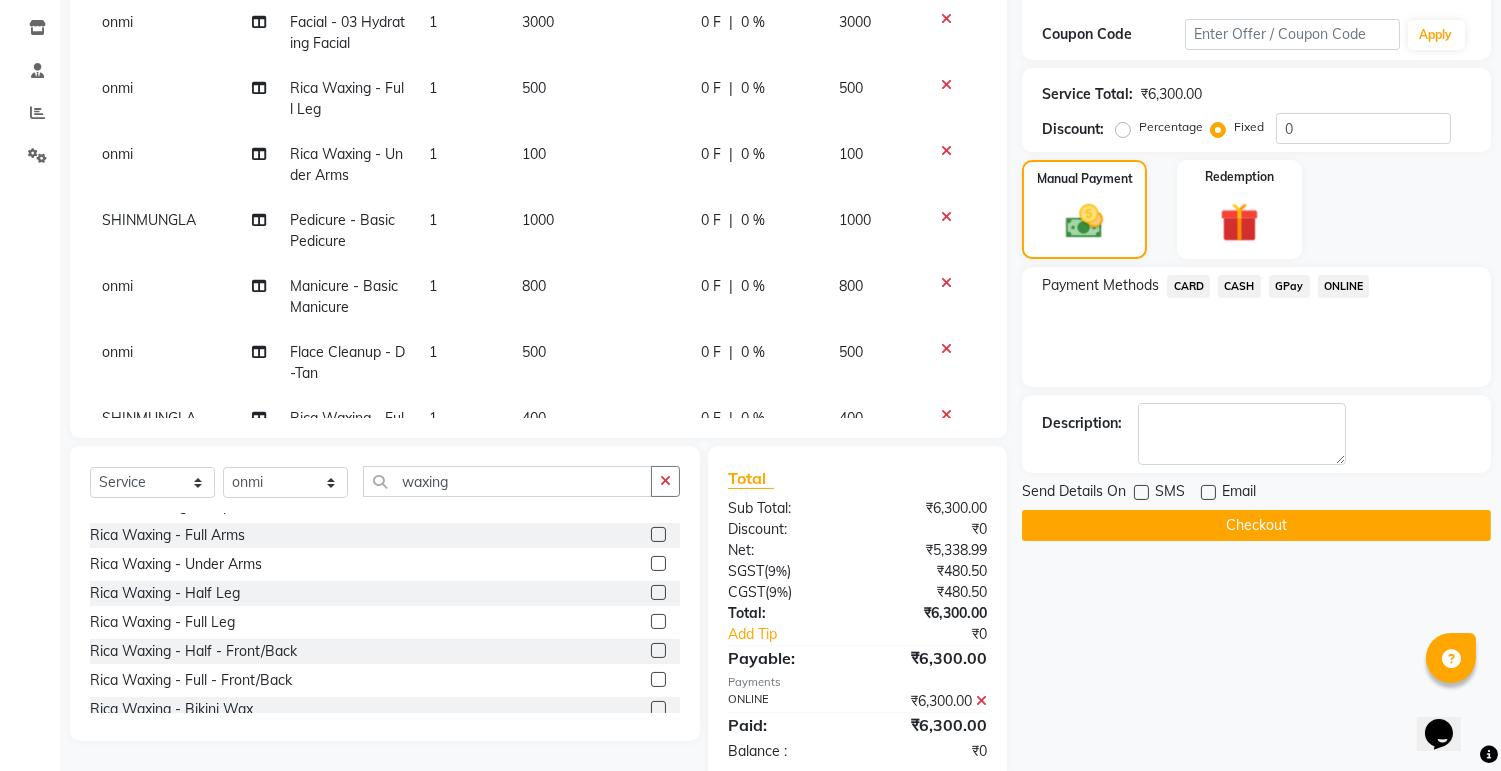 click on "Checkout" 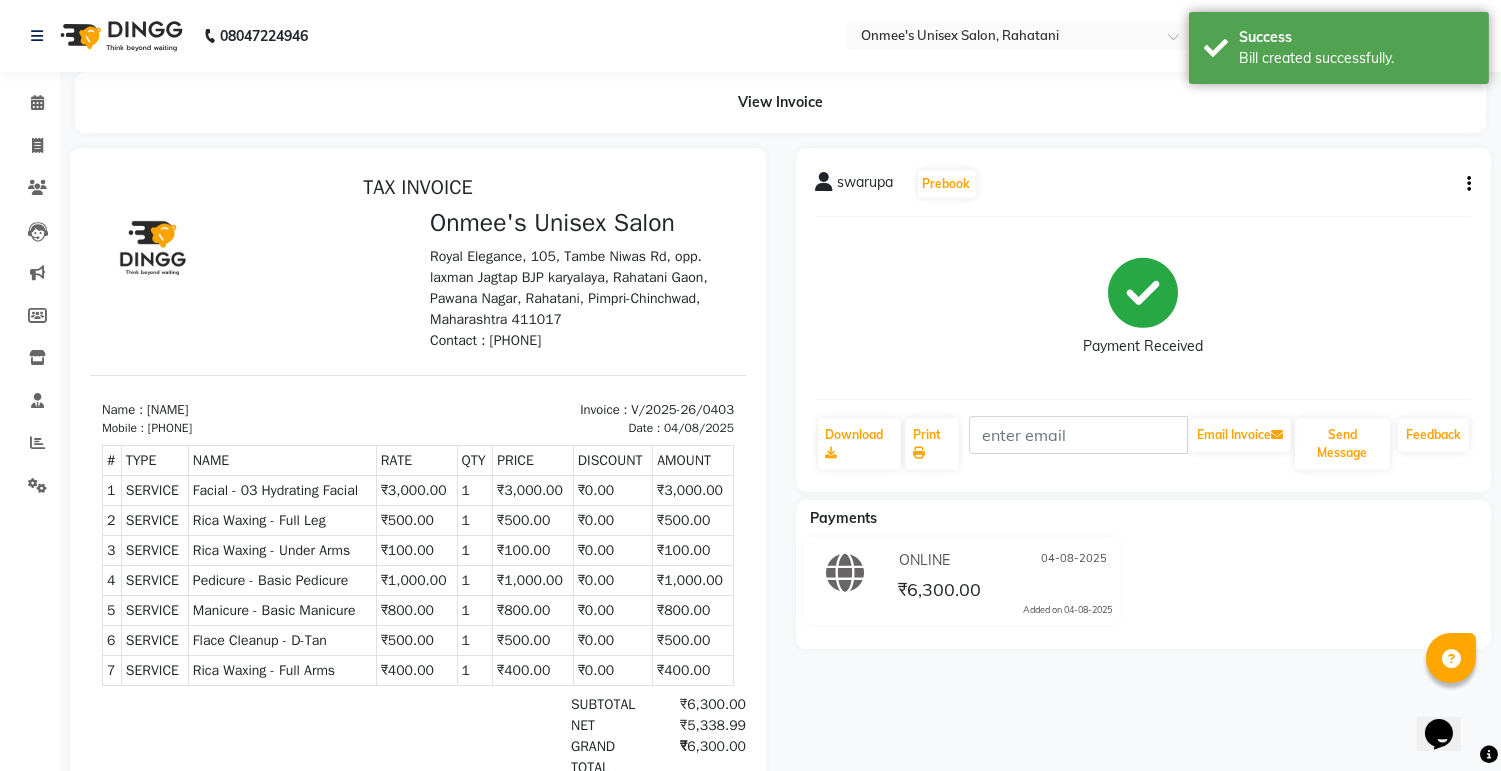 scroll, scrollTop: 0, scrollLeft: 0, axis: both 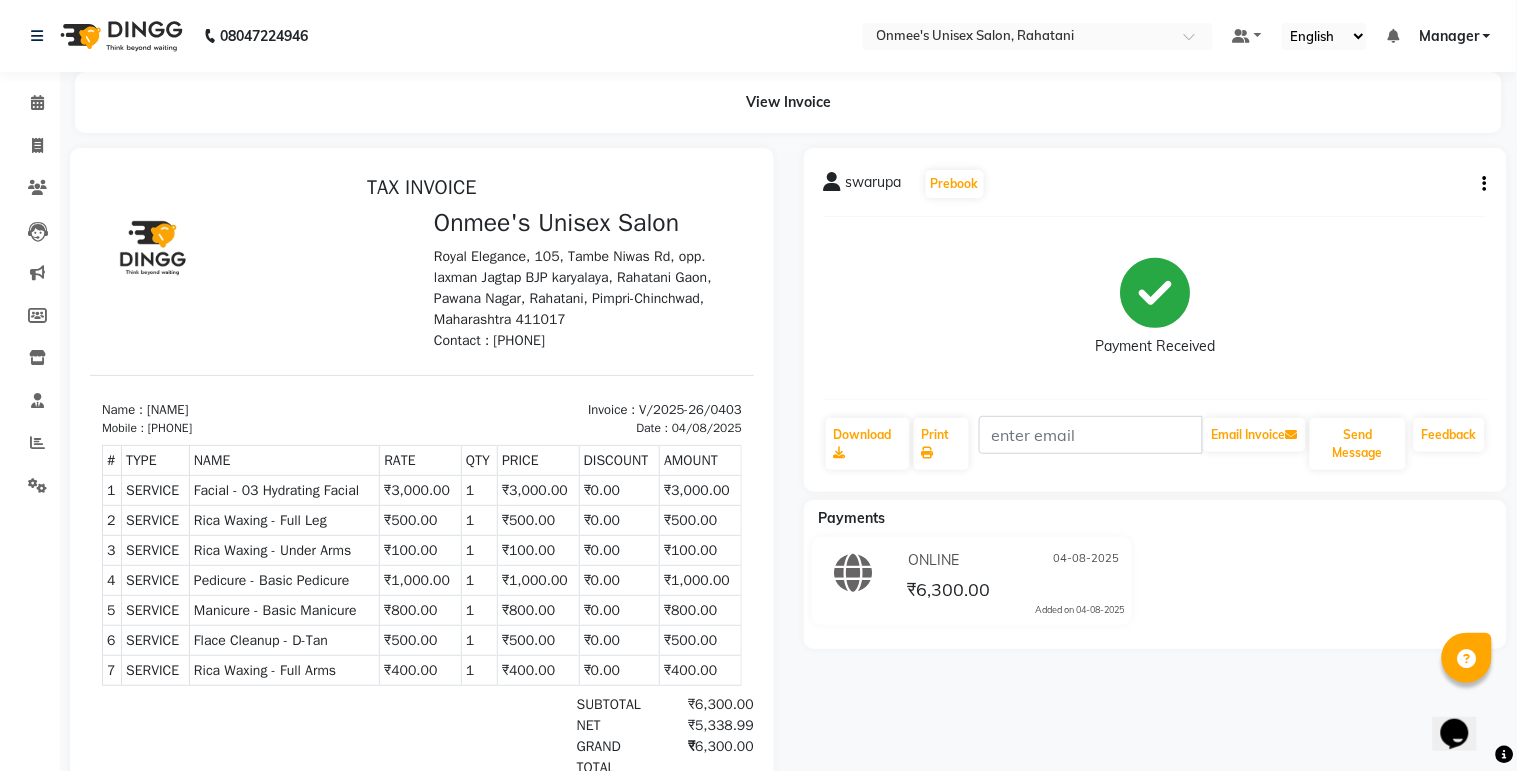select on "service" 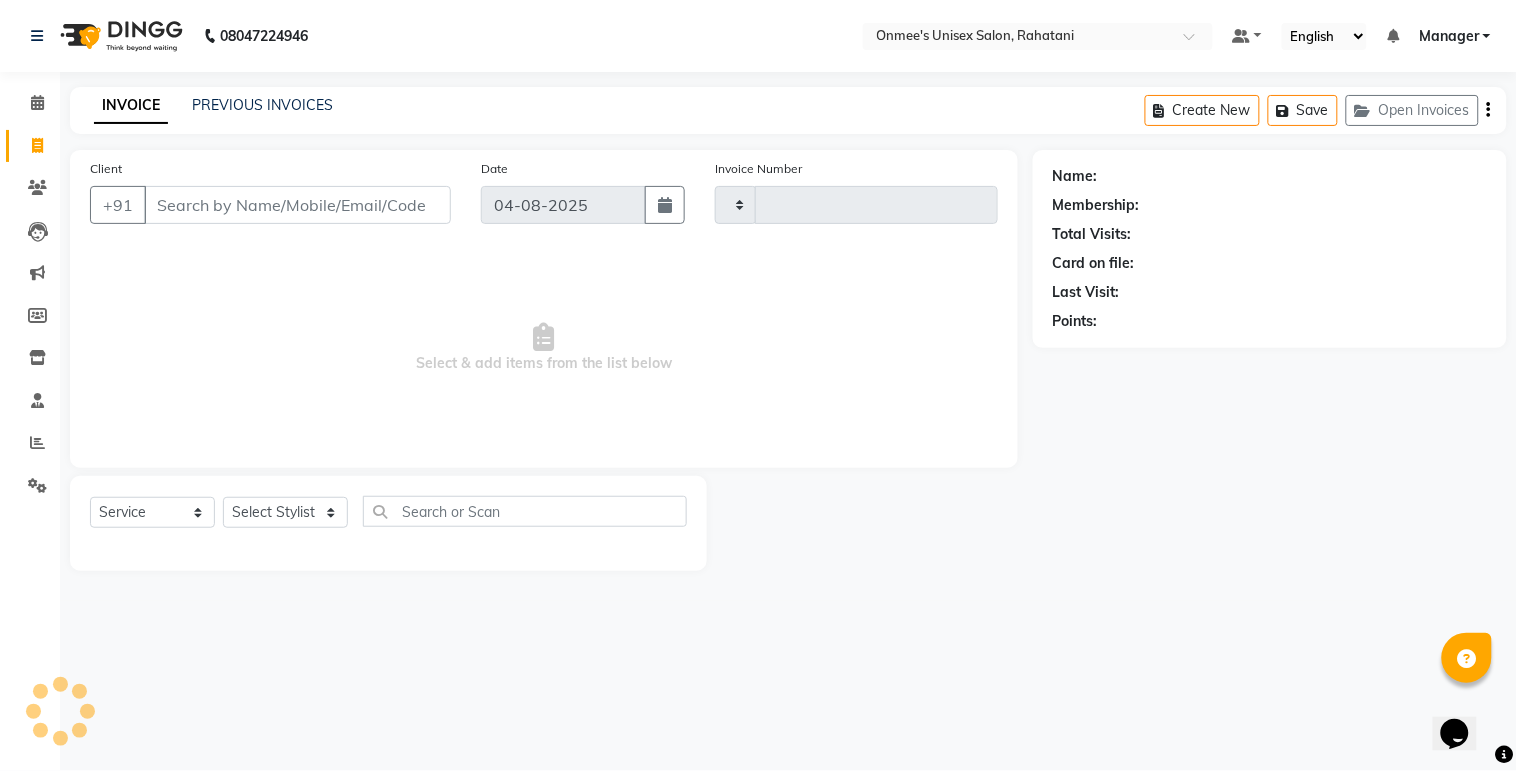 type on "[NUMBER]" 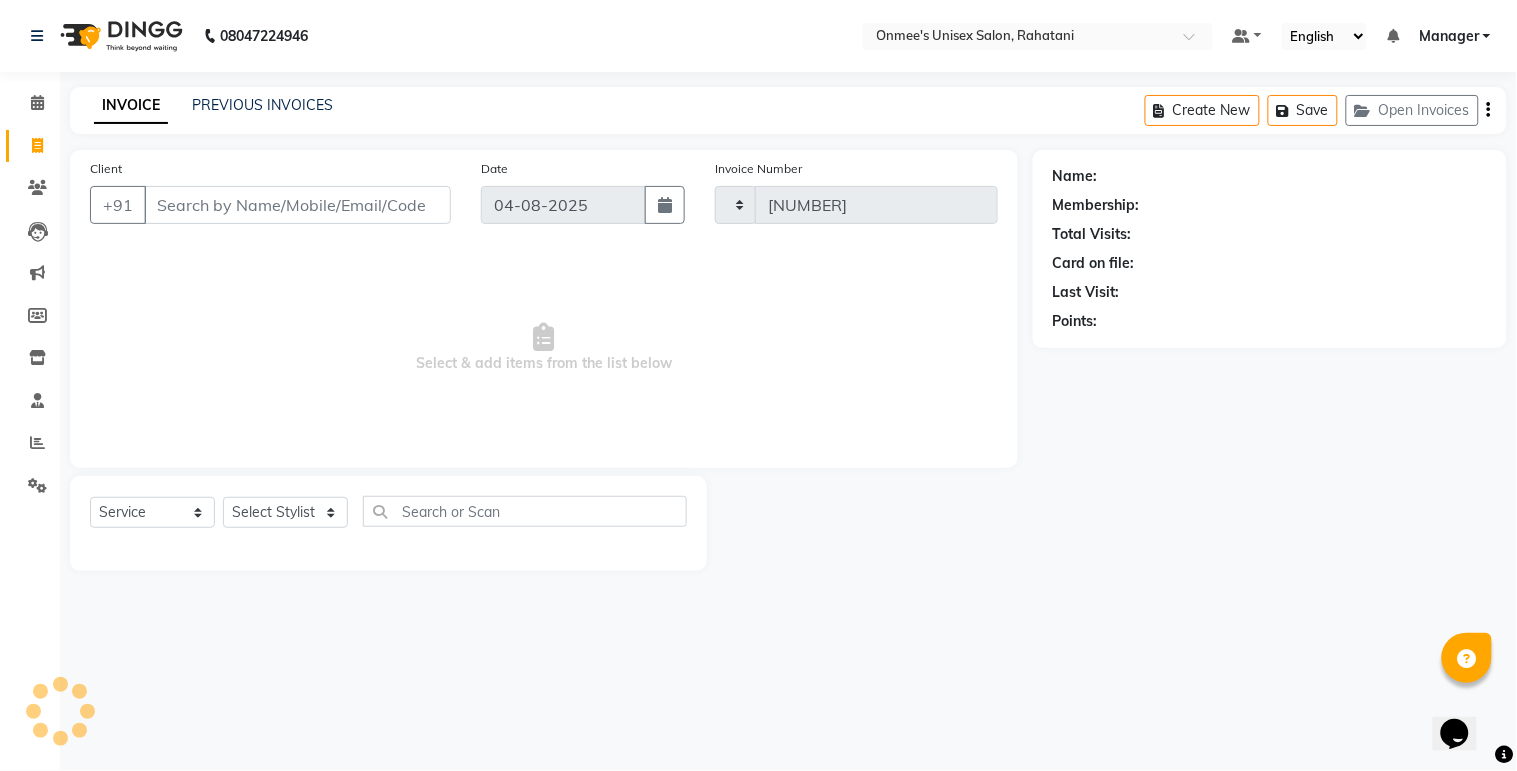 select on "8273" 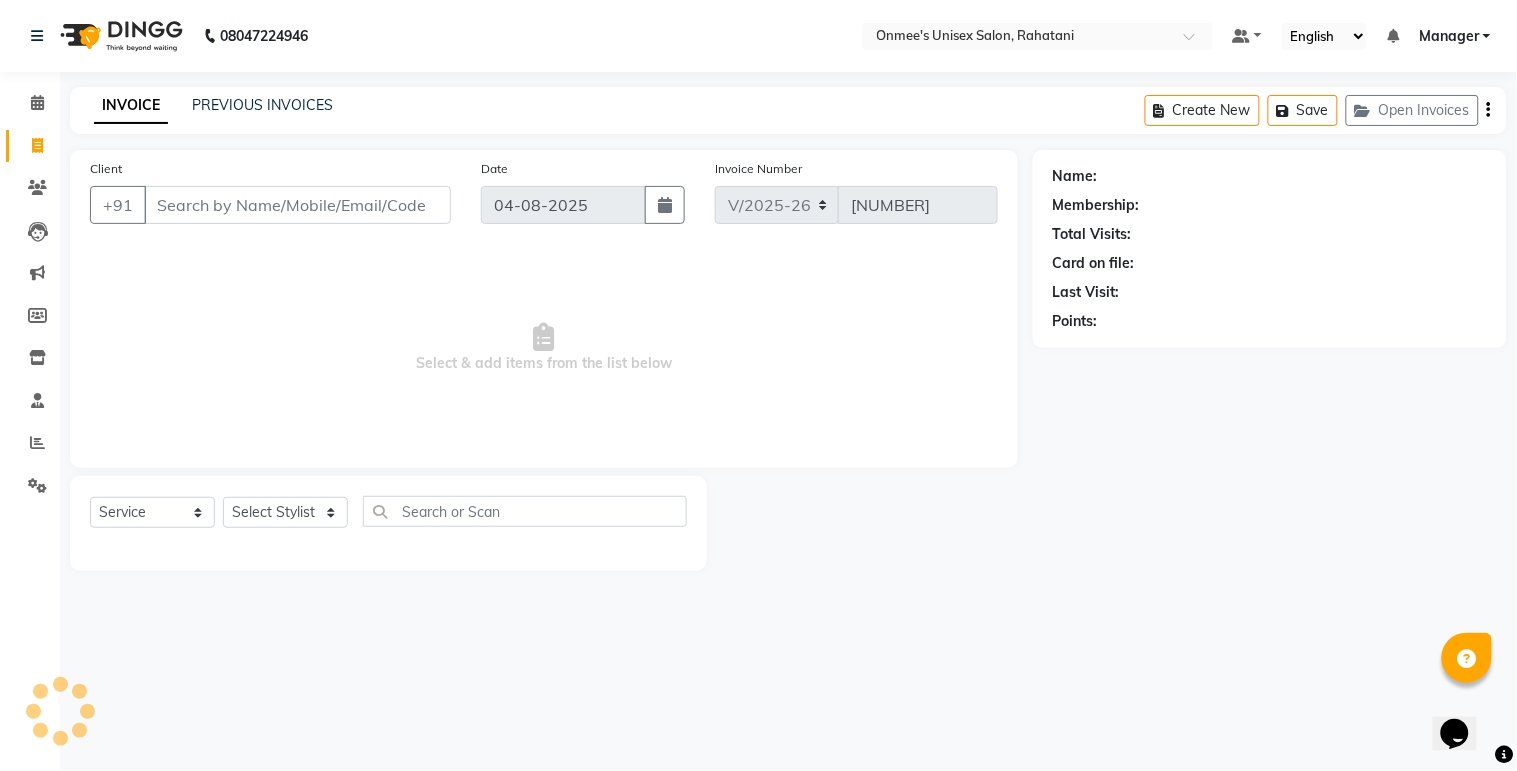 select on "79756" 